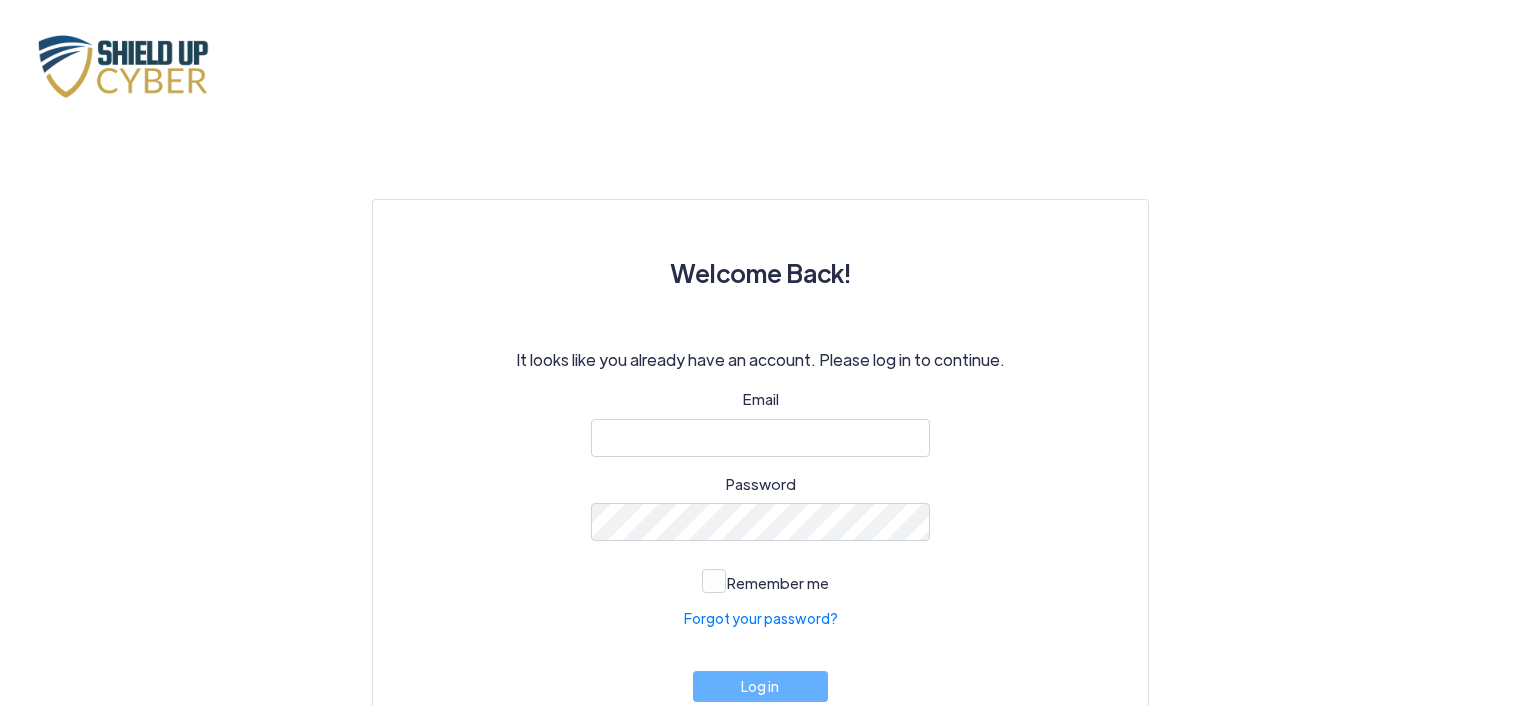 scroll, scrollTop: 0, scrollLeft: 0, axis: both 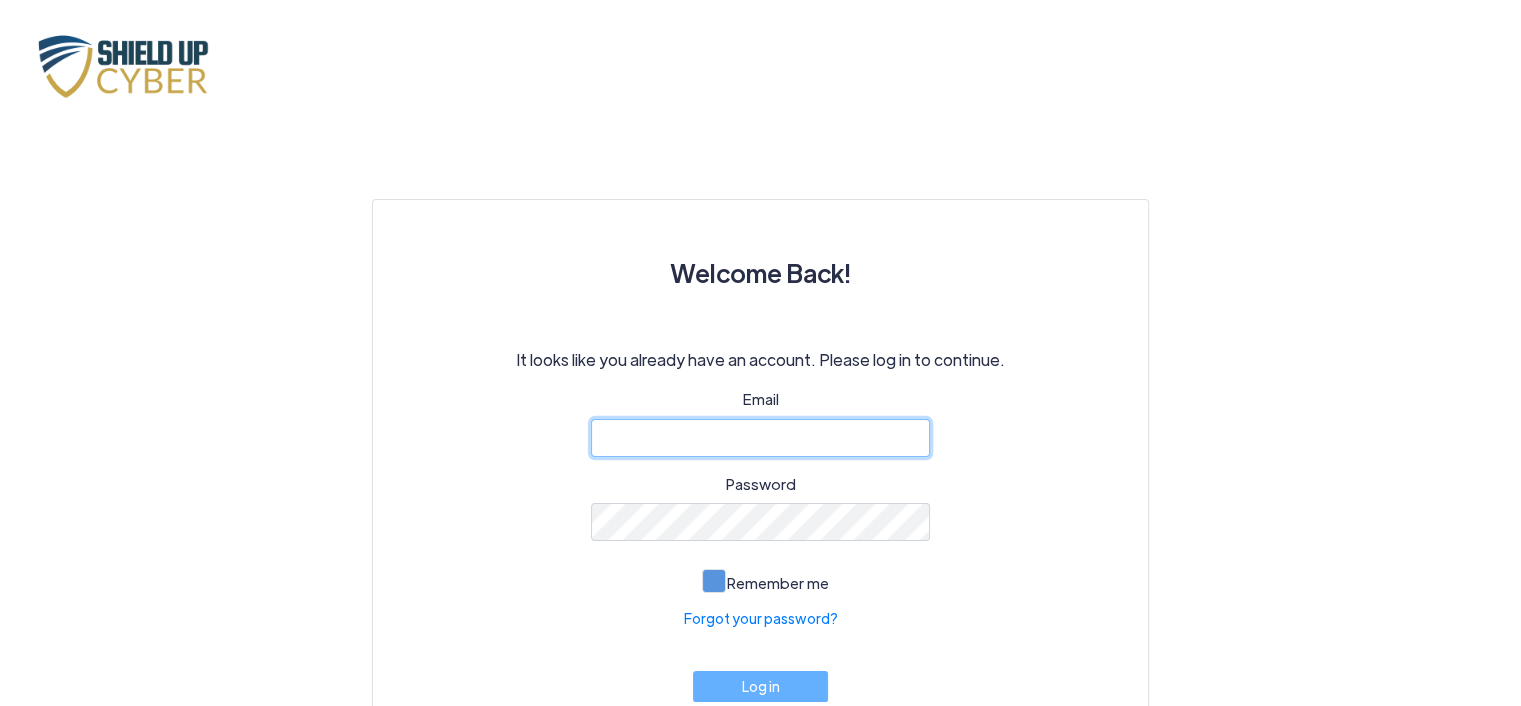 type on "[EMAIL_ADDRESS][DOMAIN_NAME]" 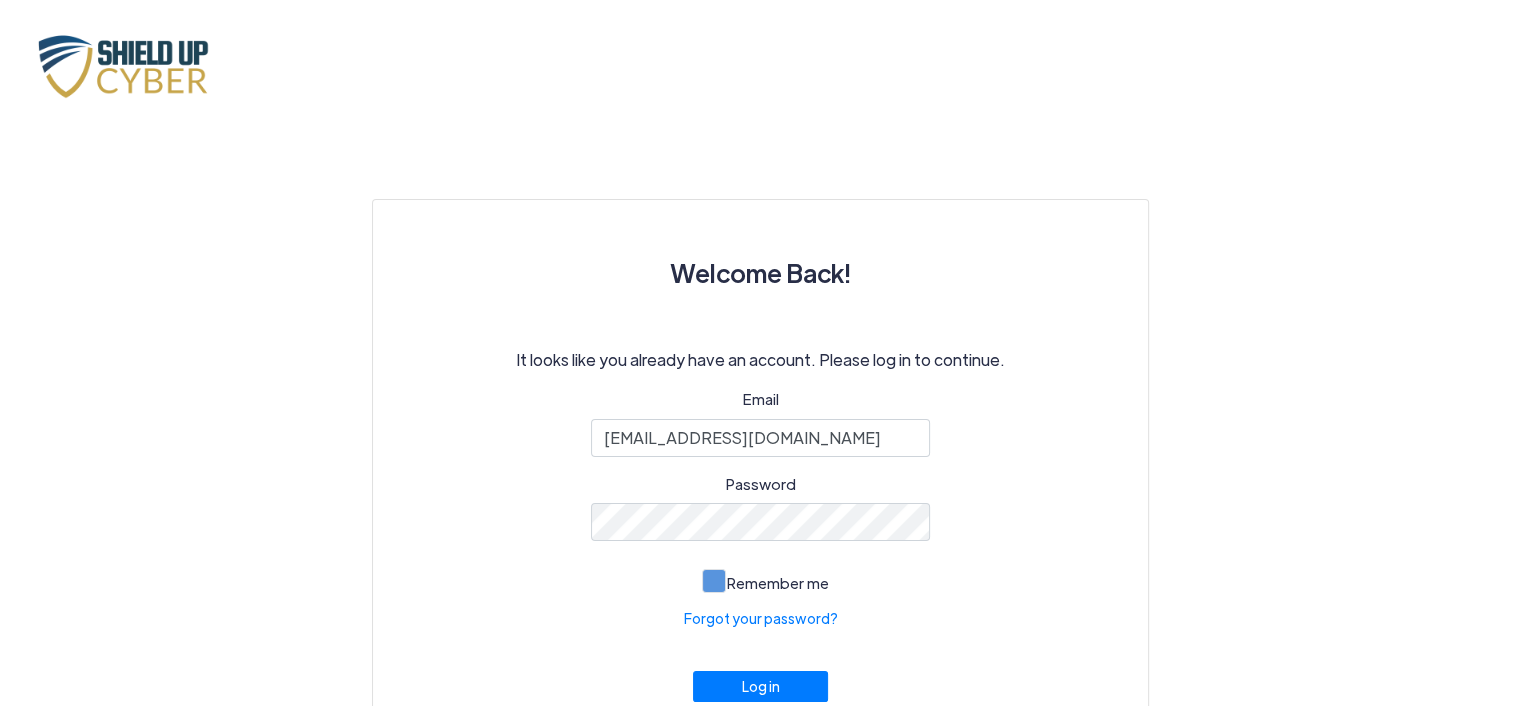 click 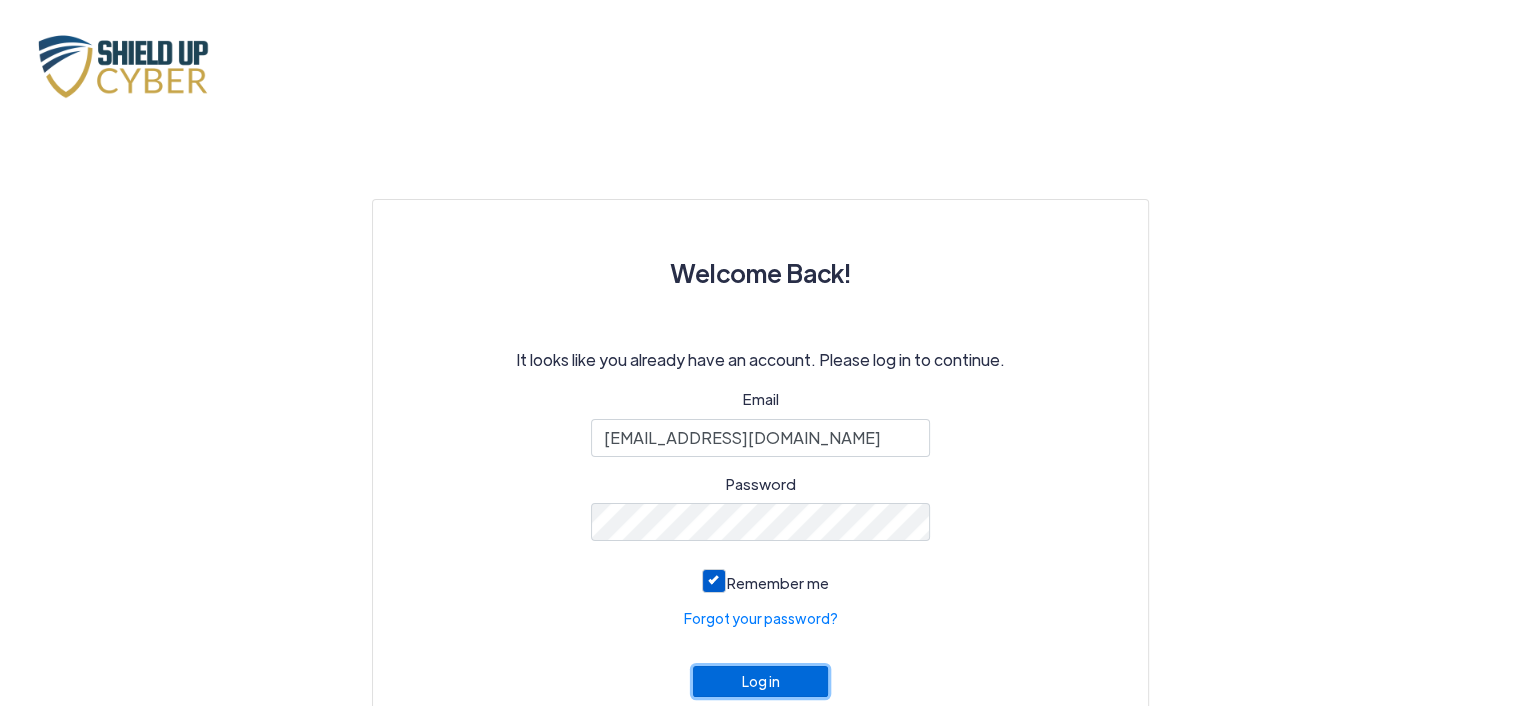 click on "Log in" 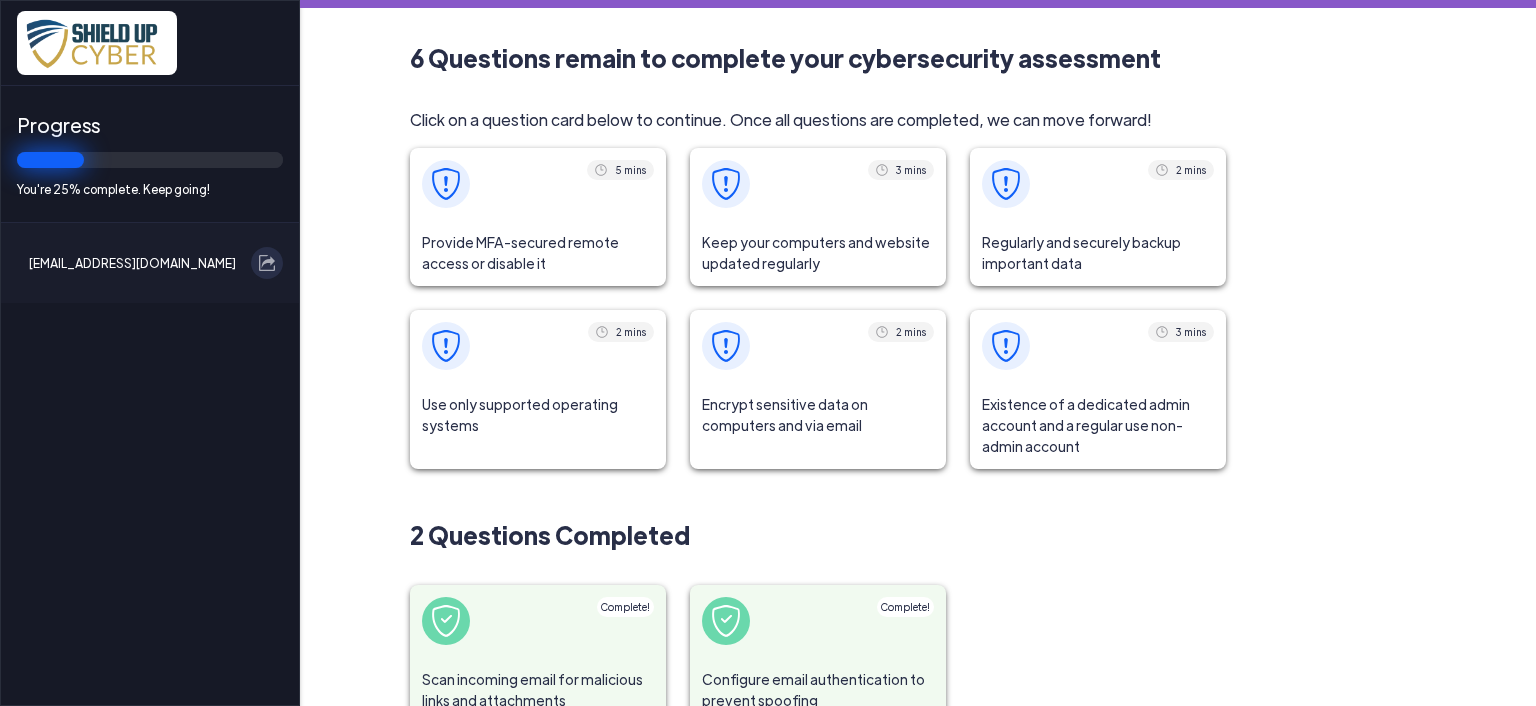scroll, scrollTop: 0, scrollLeft: 0, axis: both 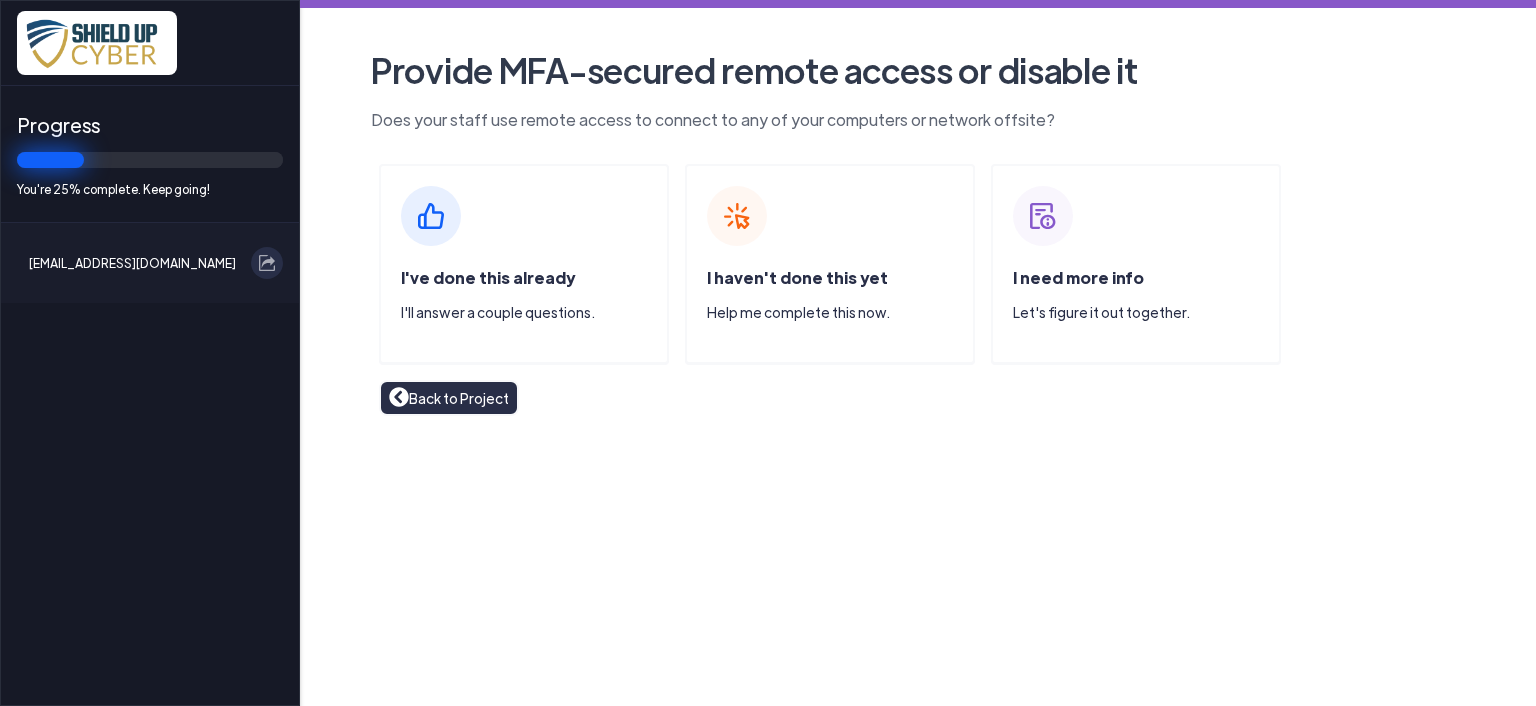 click on "I've done this already" 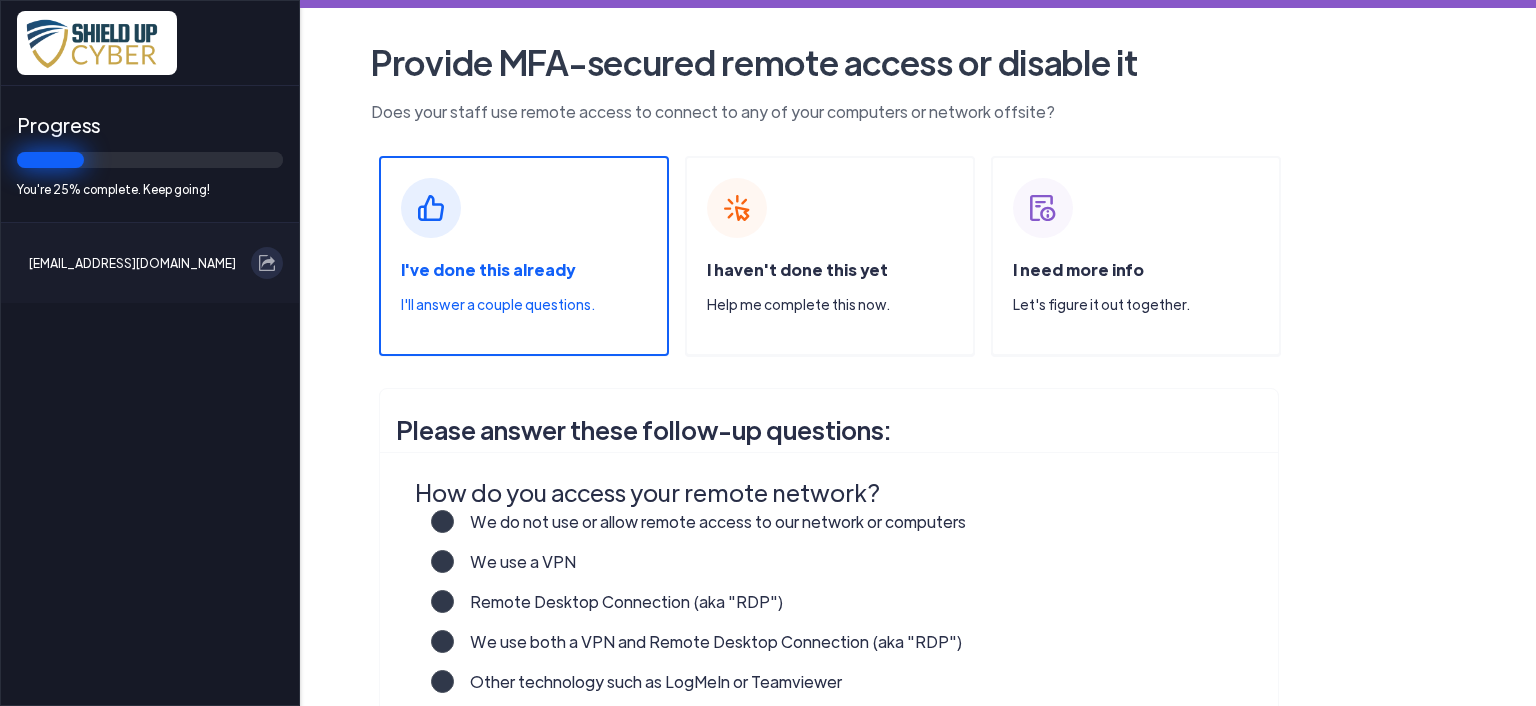 scroll, scrollTop: 208, scrollLeft: 0, axis: vertical 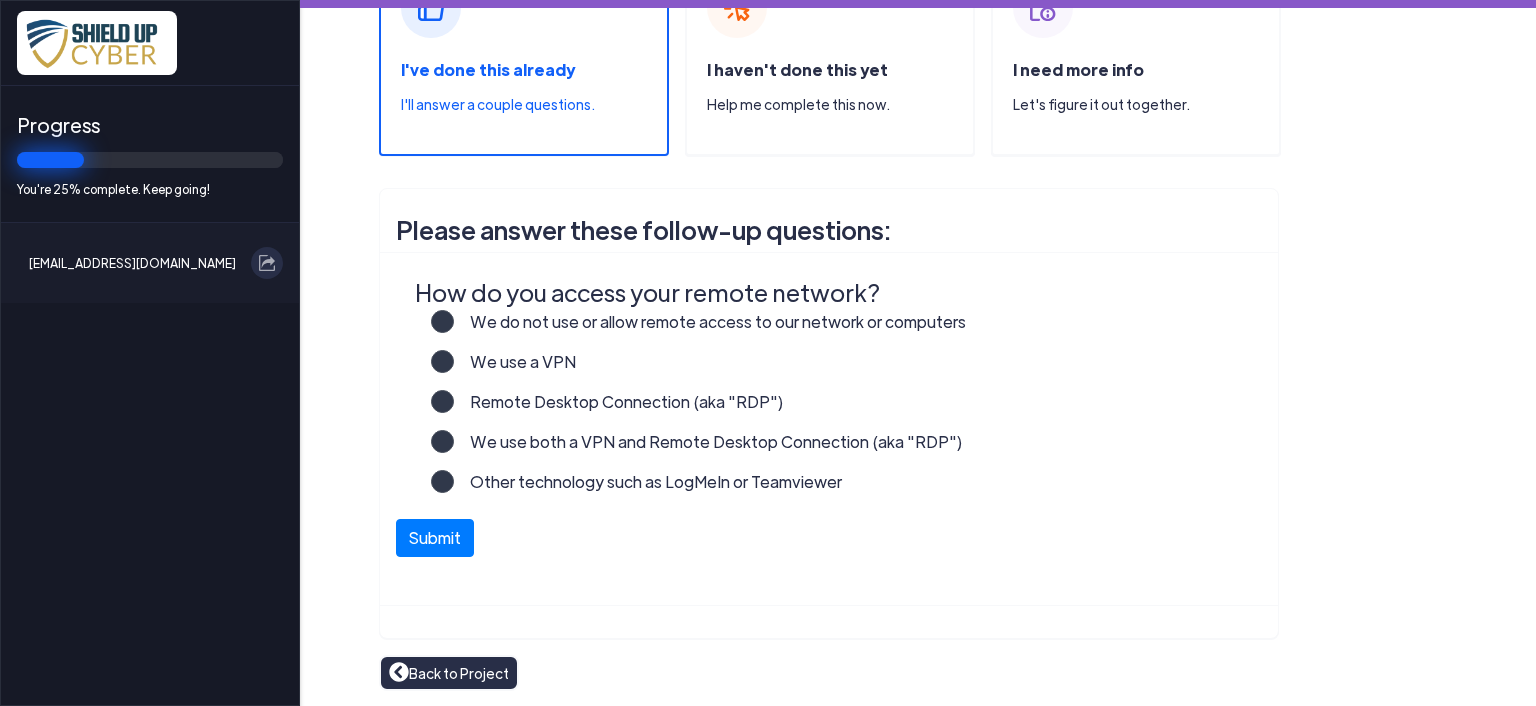 click on "We use both a VPN and Remote Desktop Connection (aka "RDP")" 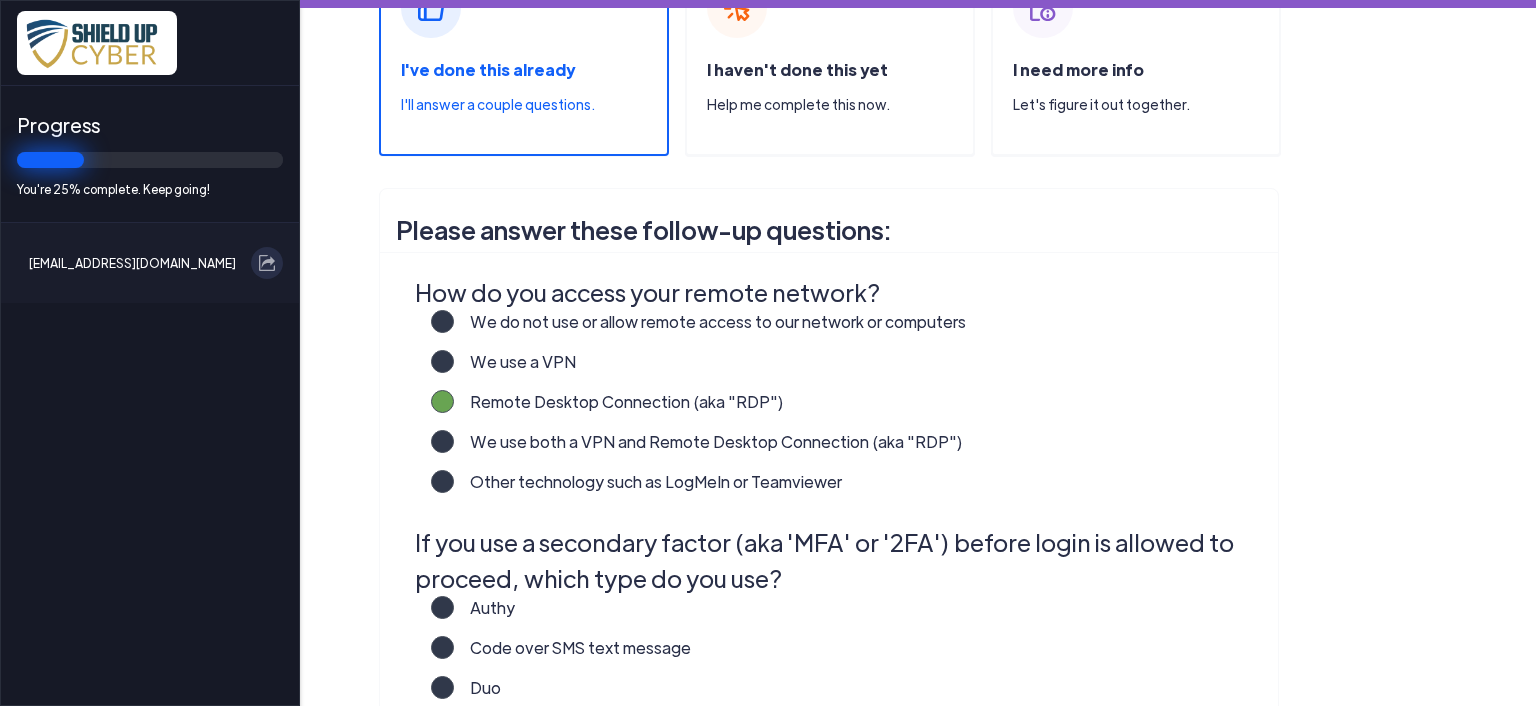 scroll, scrollTop: 608, scrollLeft: 0, axis: vertical 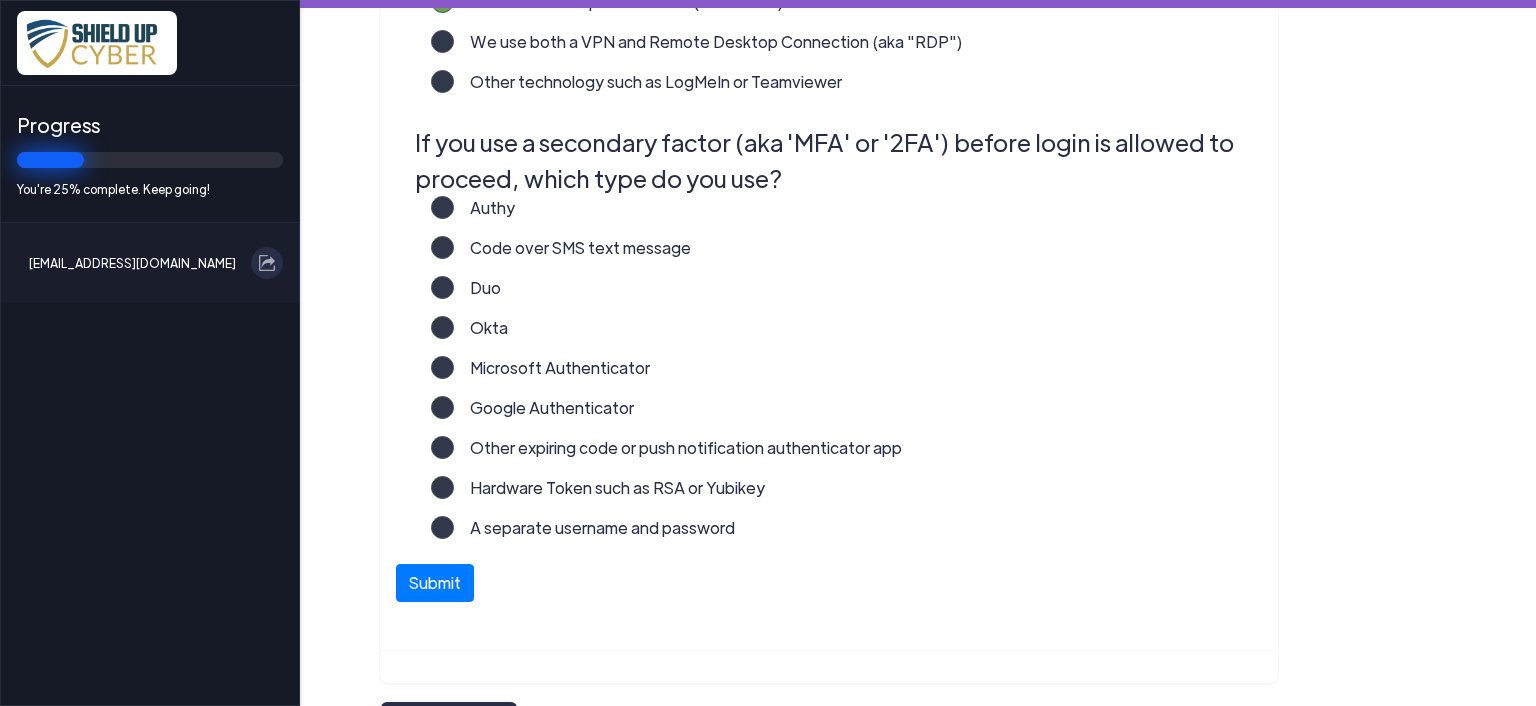 click on "Duo" 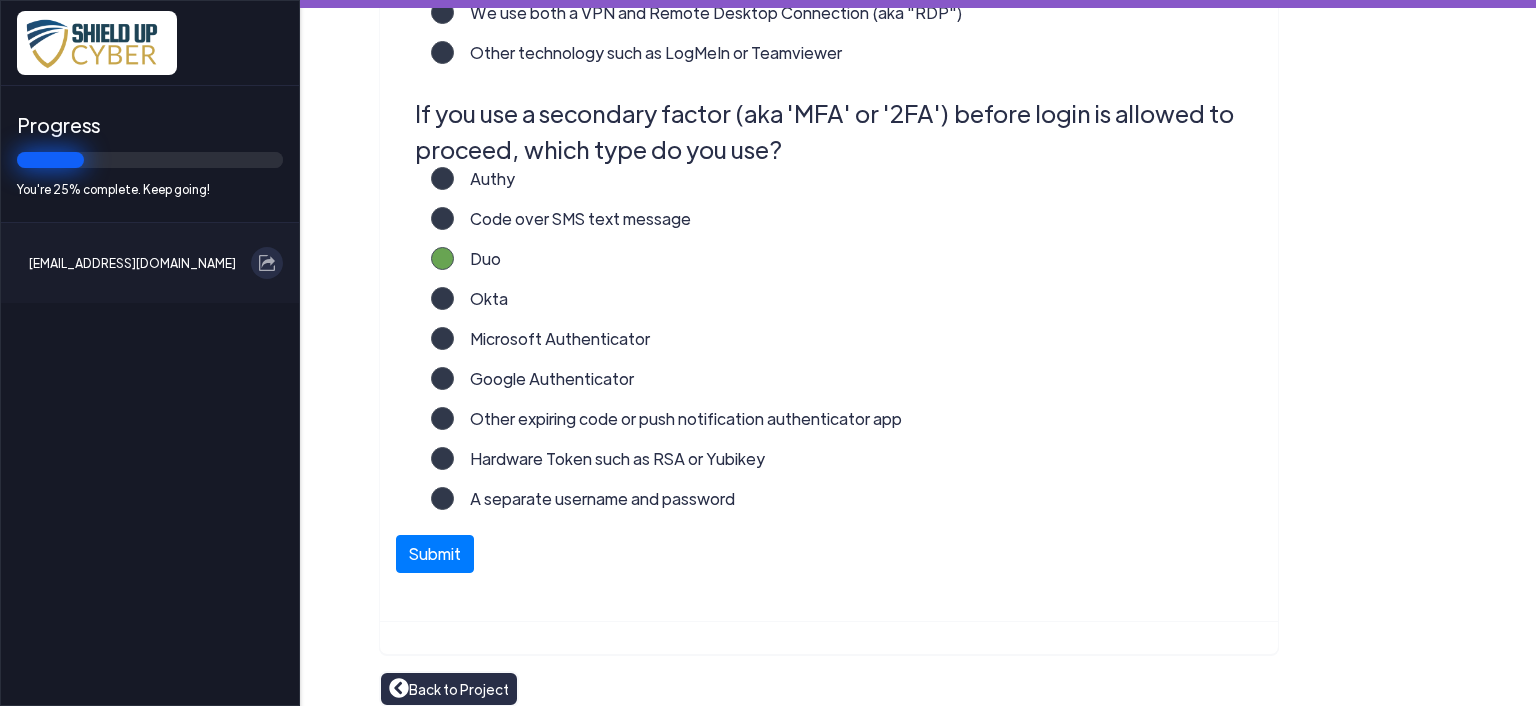 scroll, scrollTop: 653, scrollLeft: 0, axis: vertical 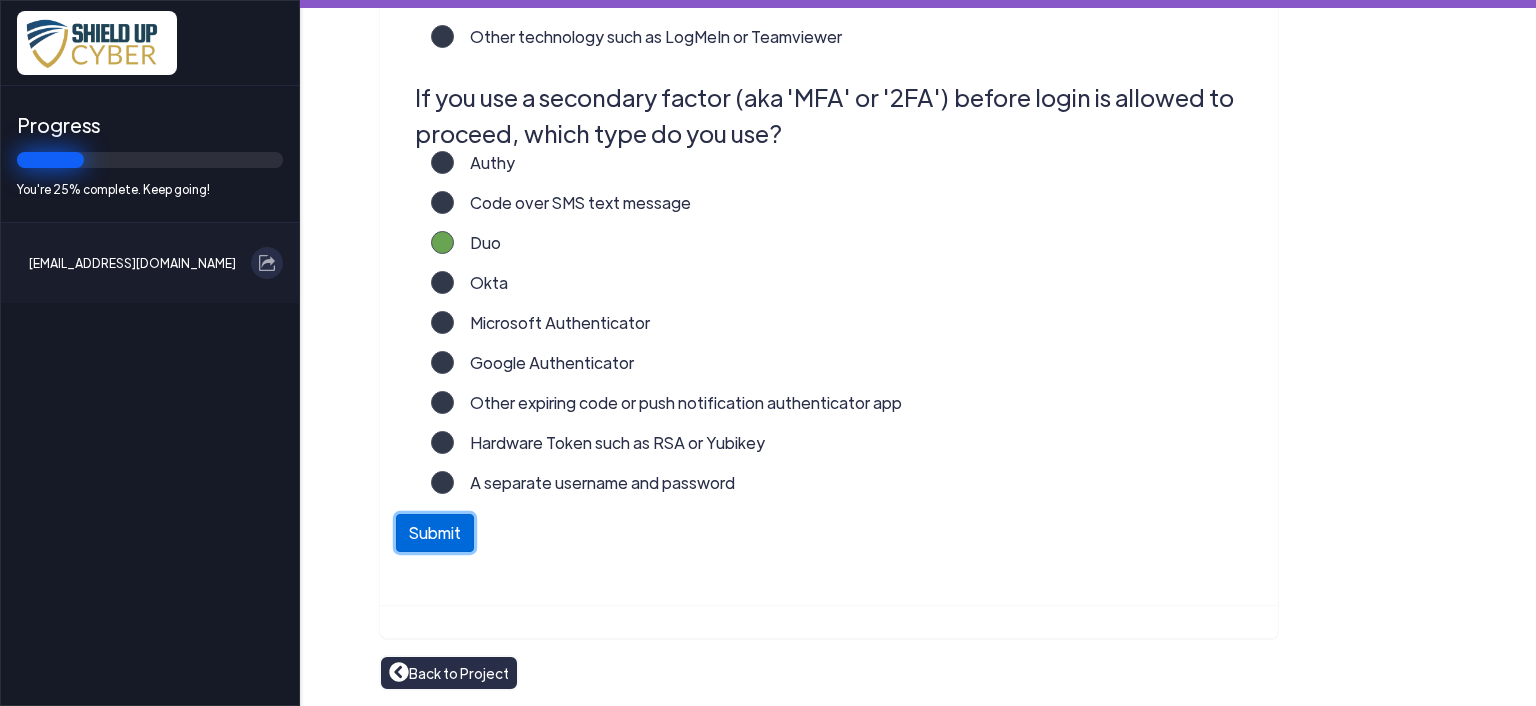 click on "Submit" 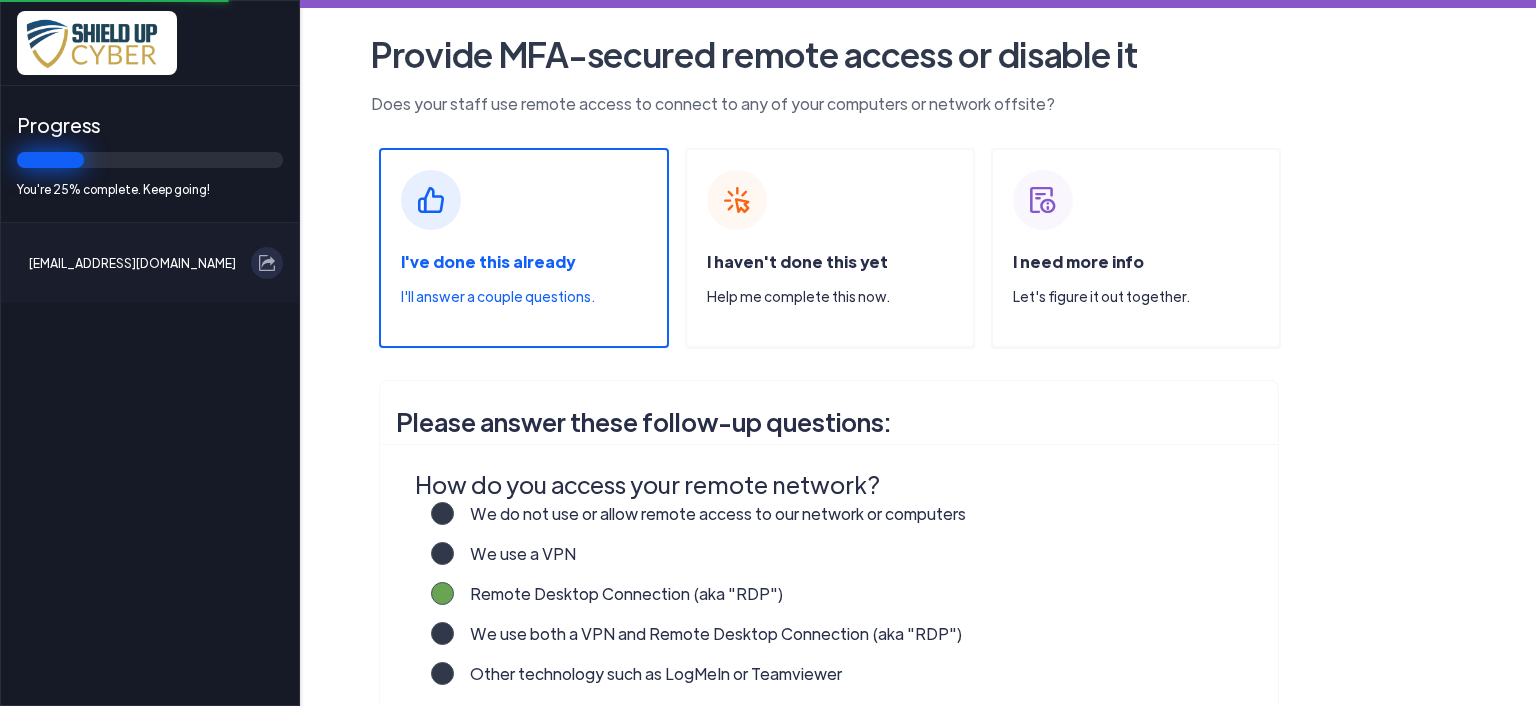 scroll, scrollTop: 0, scrollLeft: 0, axis: both 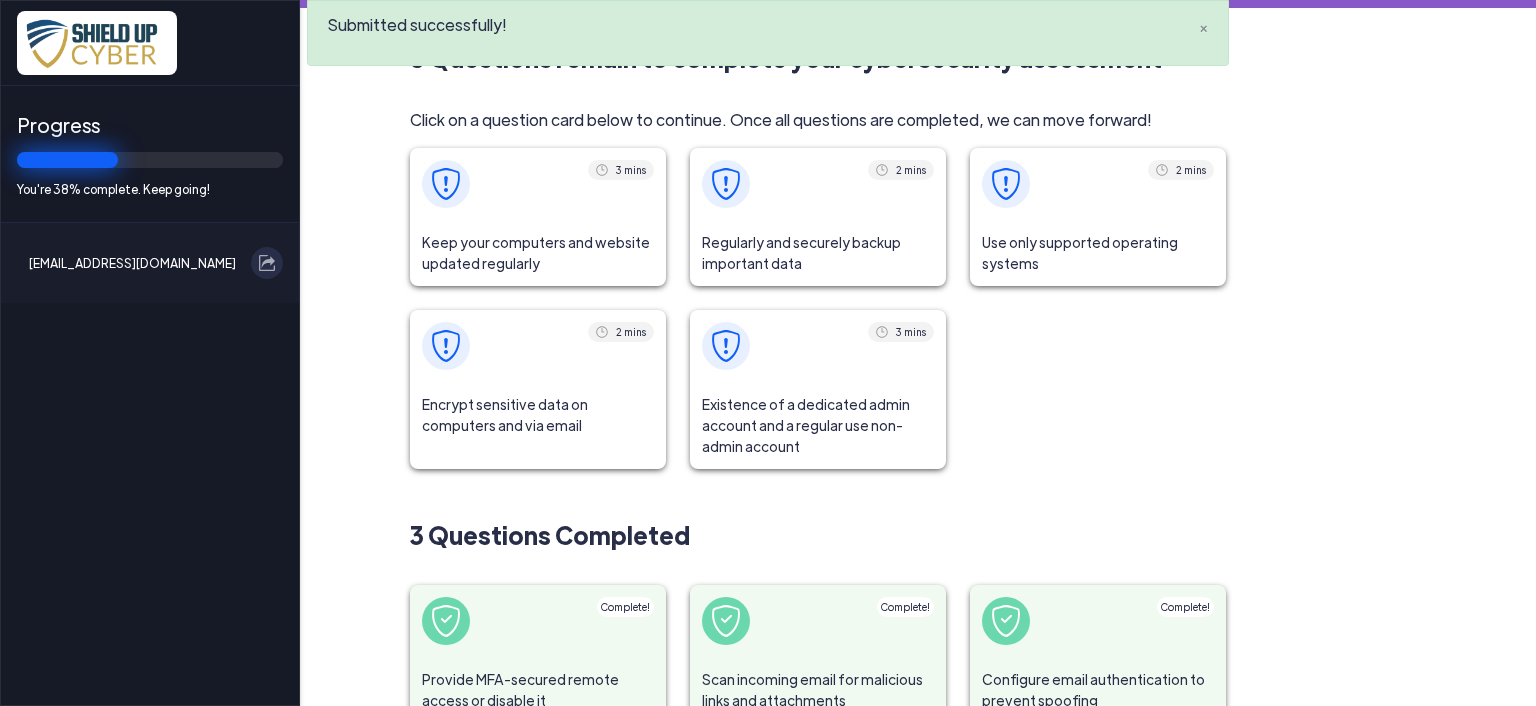 click on "Keep your computers and website updated regularly" 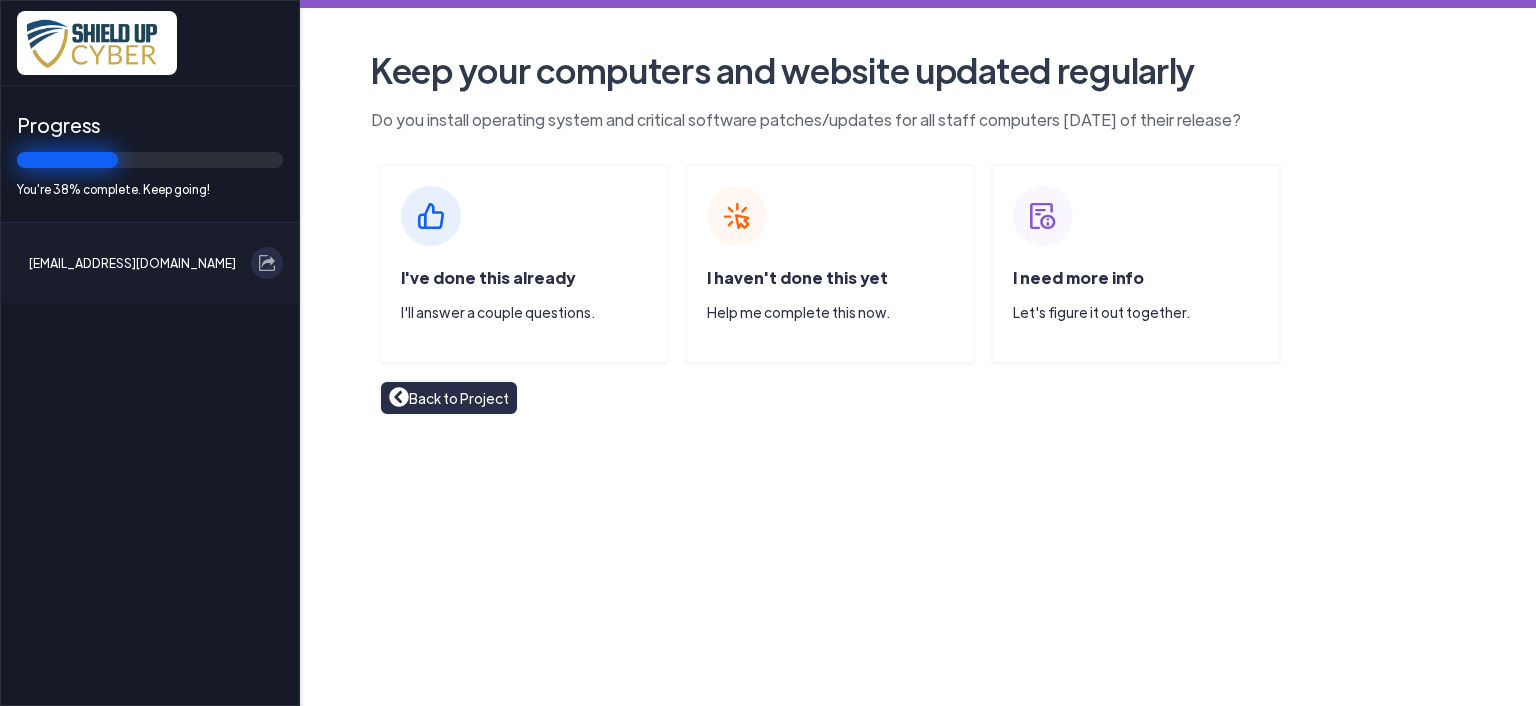 click on "I've done this already  I'll answer a couple questions." 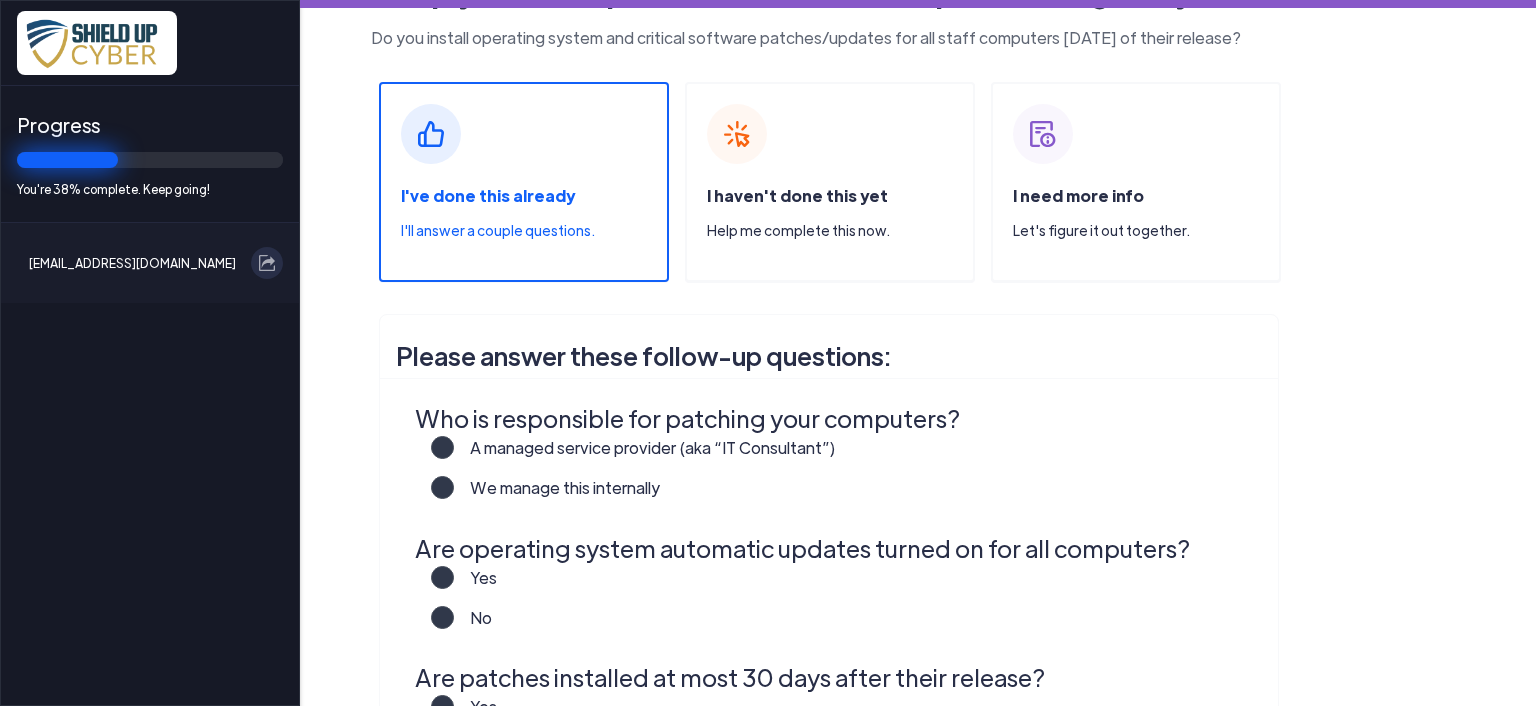 scroll, scrollTop: 200, scrollLeft: 0, axis: vertical 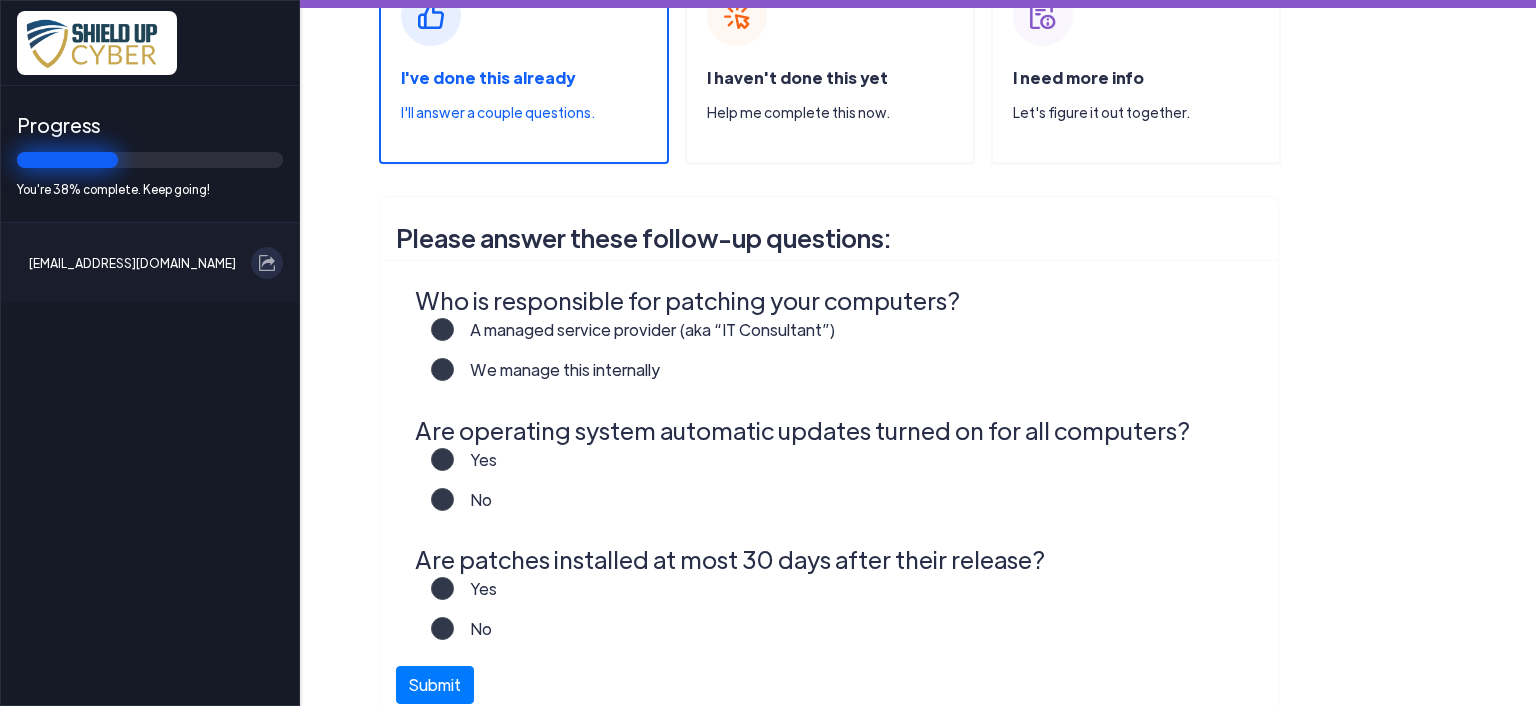click on "A managed service provider (aka “IT Consultant”)" 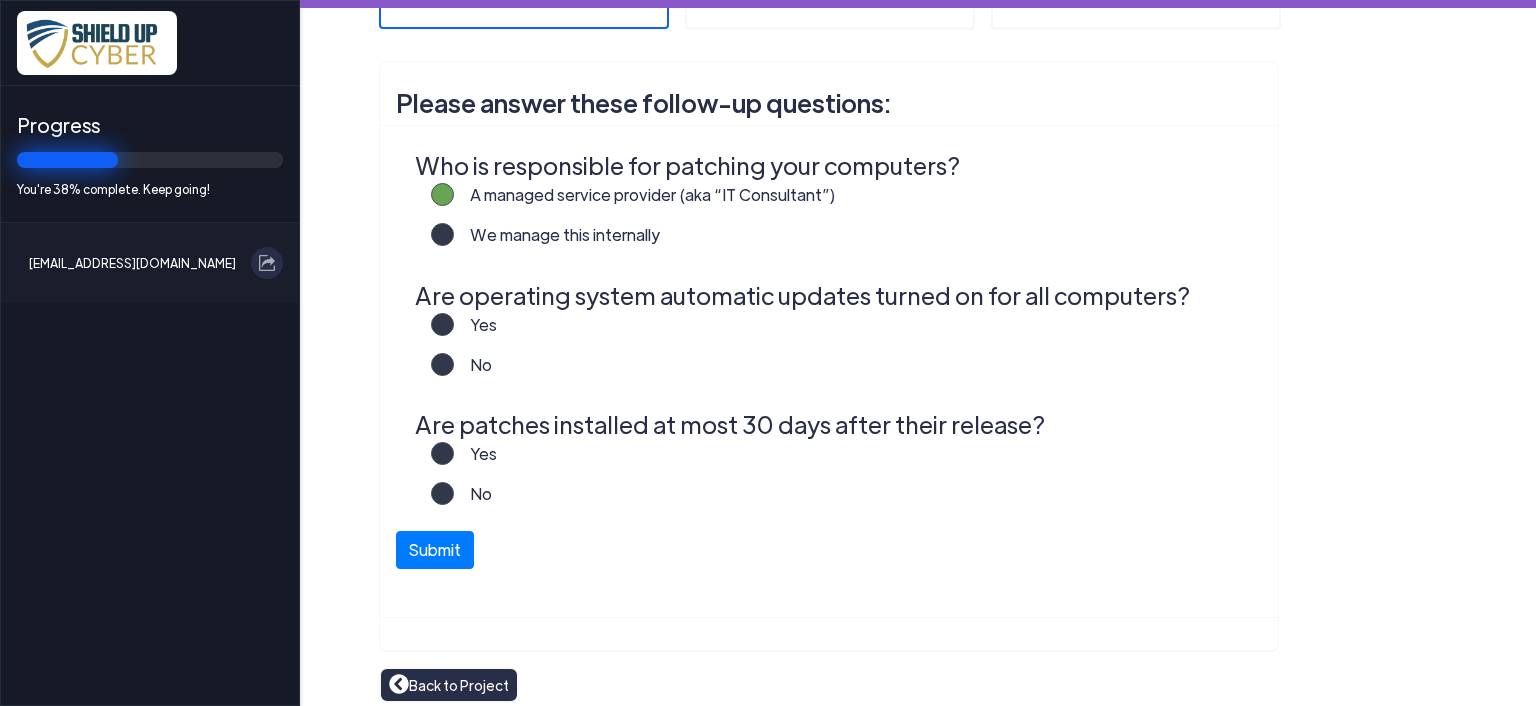 scroll, scrollTop: 347, scrollLeft: 0, axis: vertical 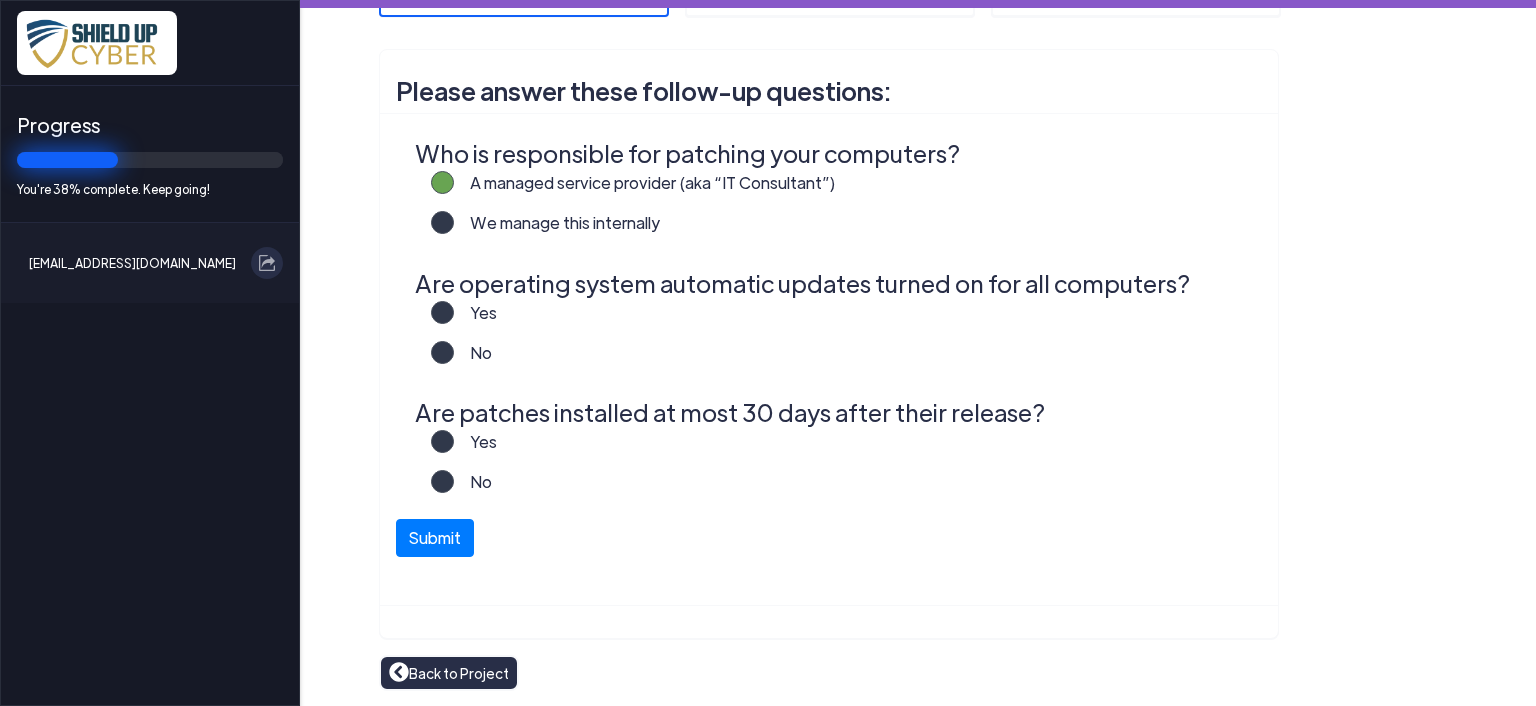 drag, startPoint x: 430, startPoint y: 441, endPoint x: 441, endPoint y: 438, distance: 11.401754 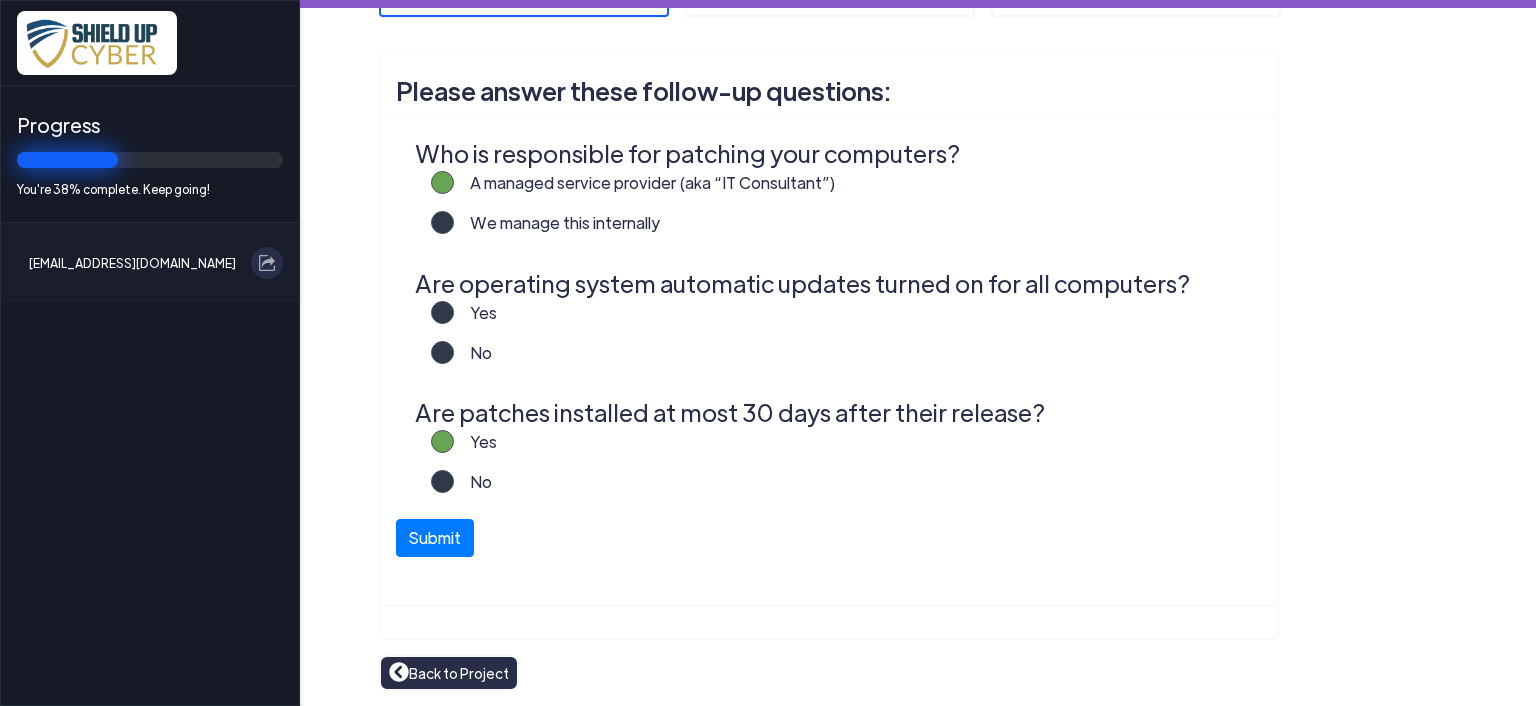 click on "Yes" 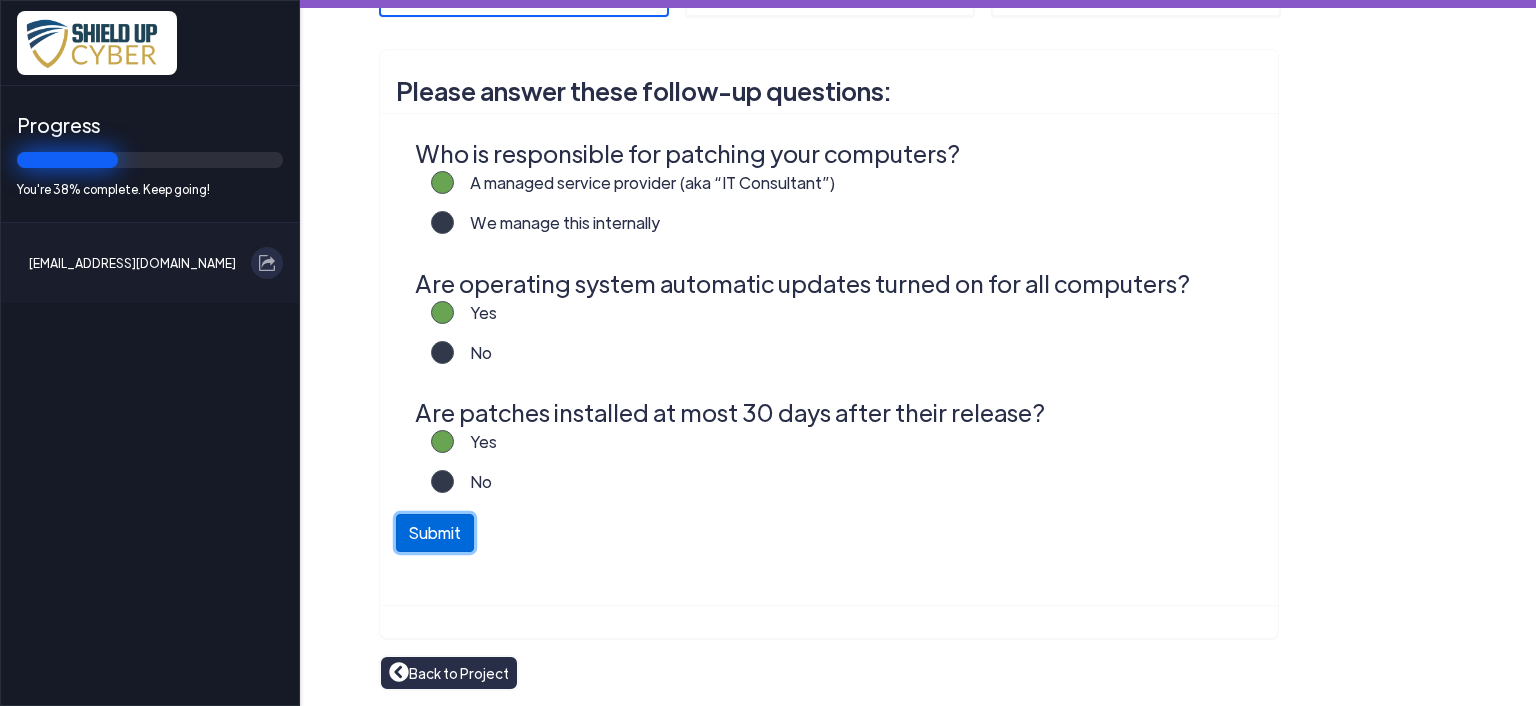 click on "Submit" 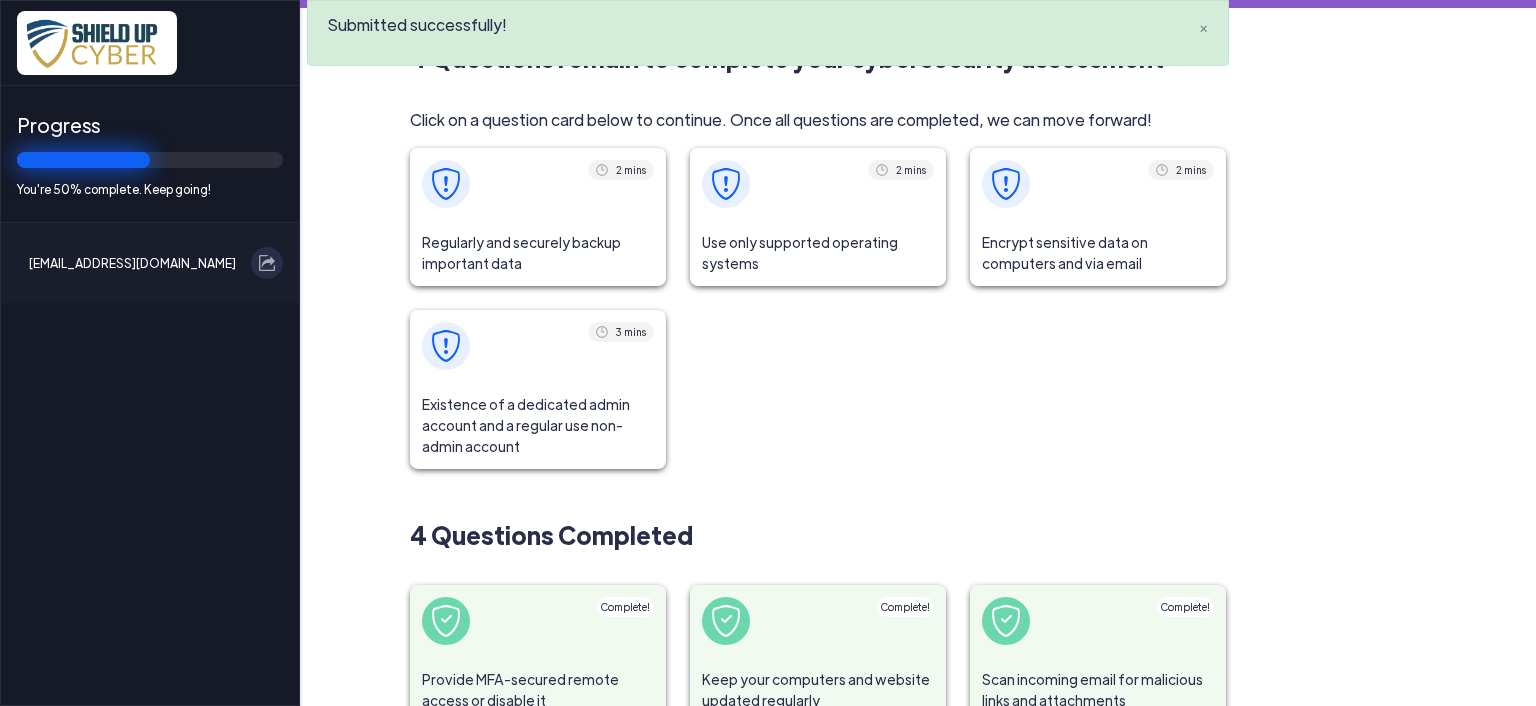 click on "Regularly and securely backup important data" 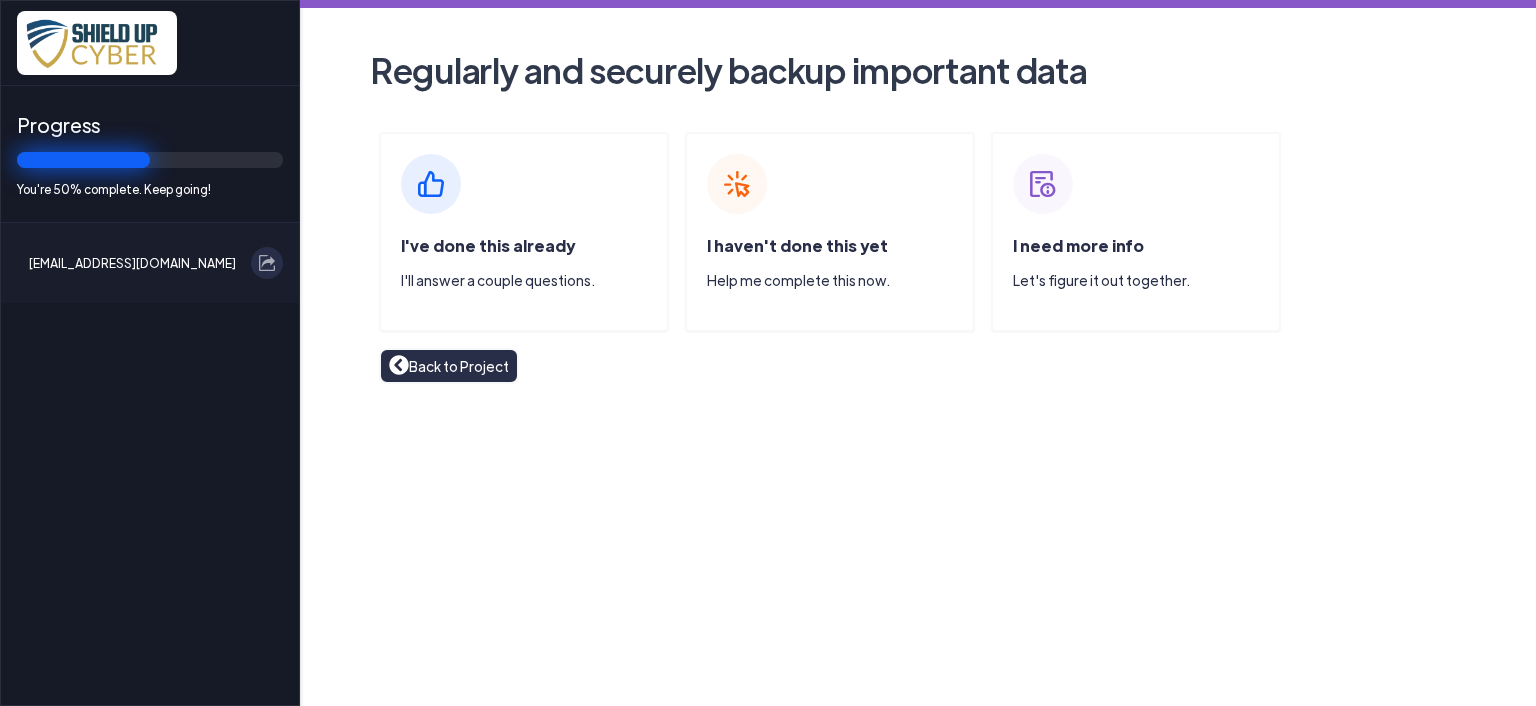click on "I've done this already" 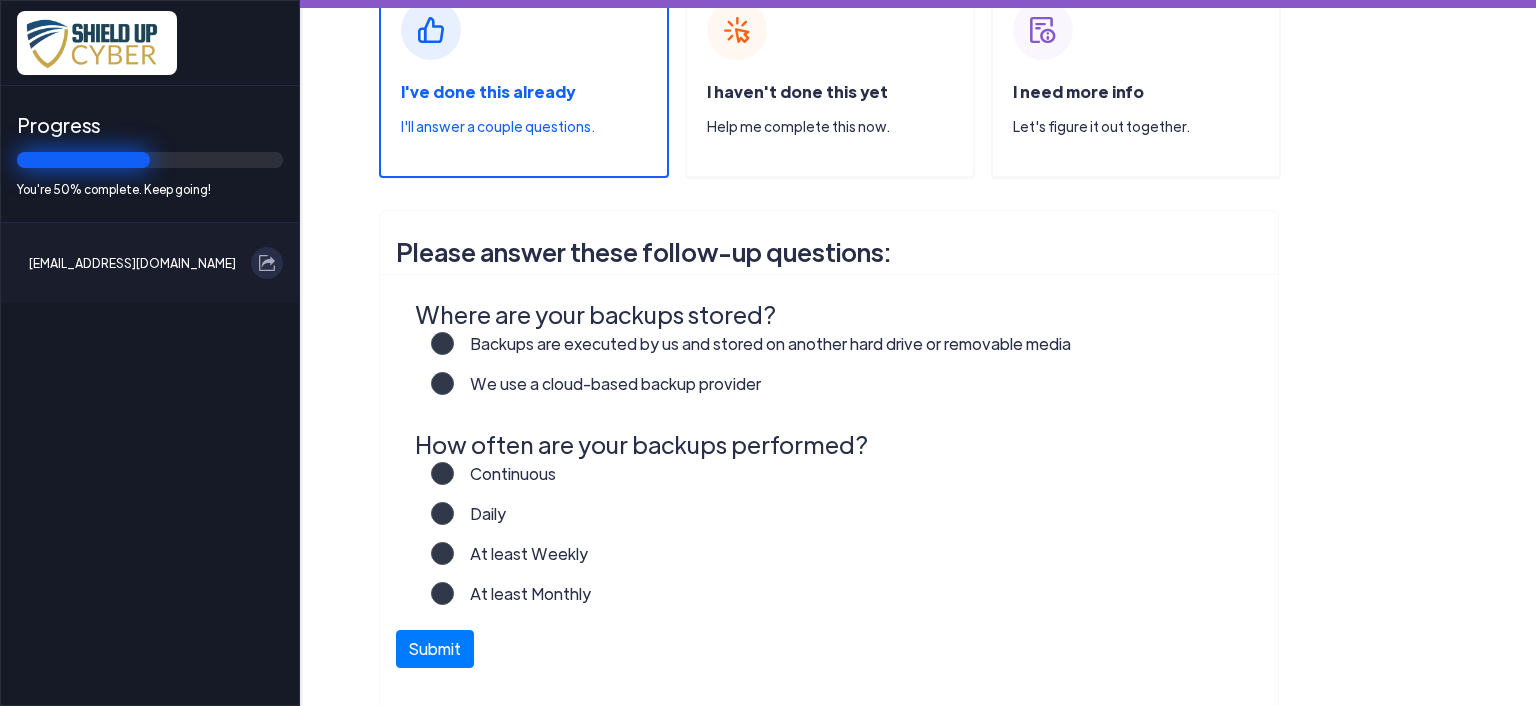 scroll, scrollTop: 200, scrollLeft: 0, axis: vertical 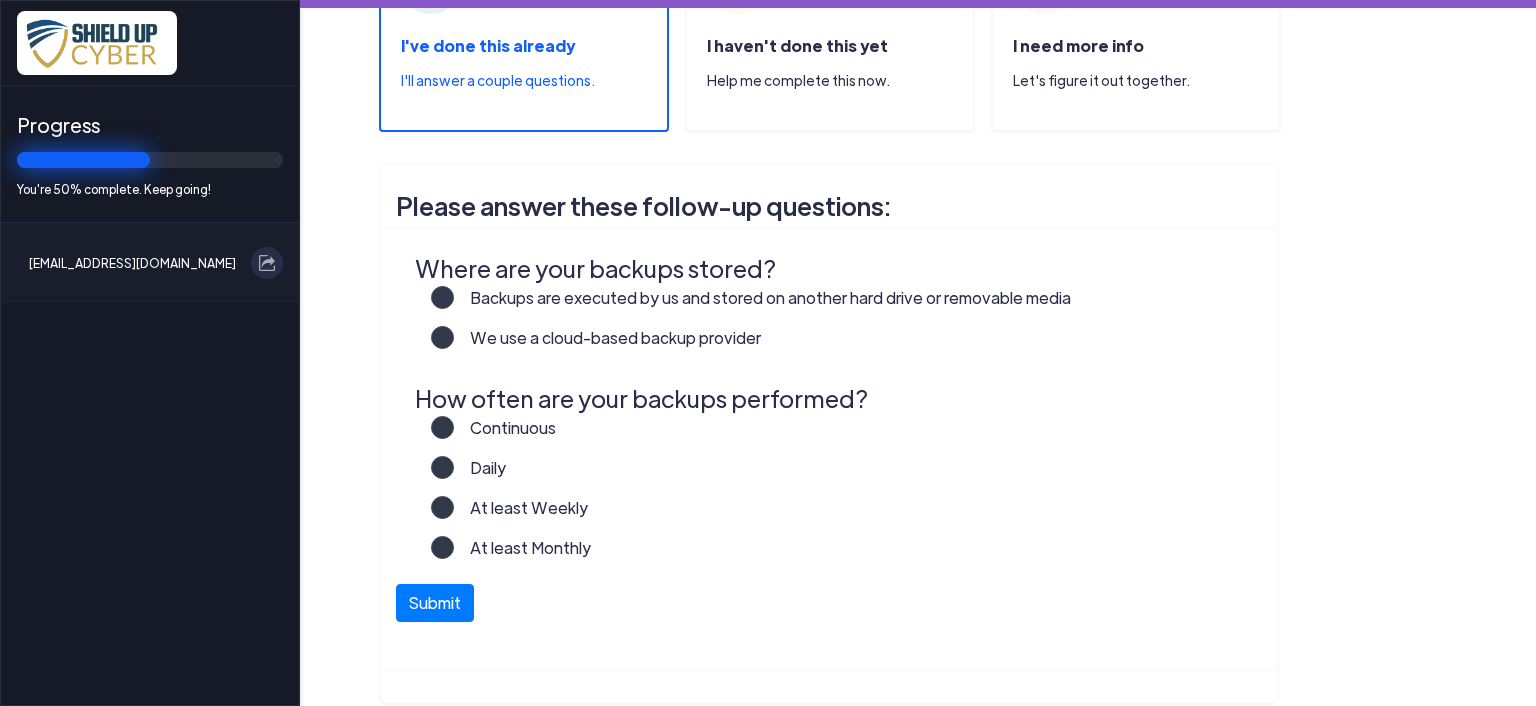 click on "We use a cloud-based backup provider" 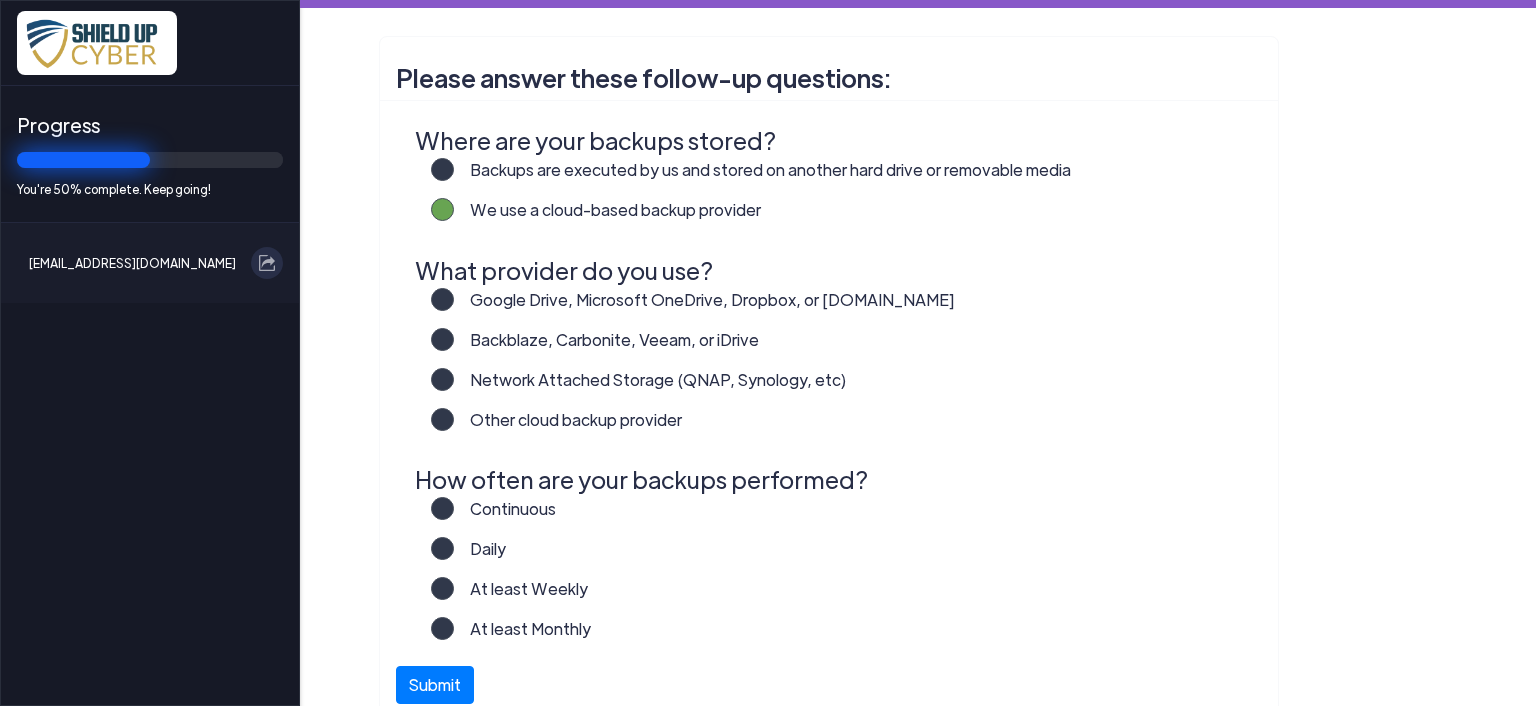scroll, scrollTop: 475, scrollLeft: 0, axis: vertical 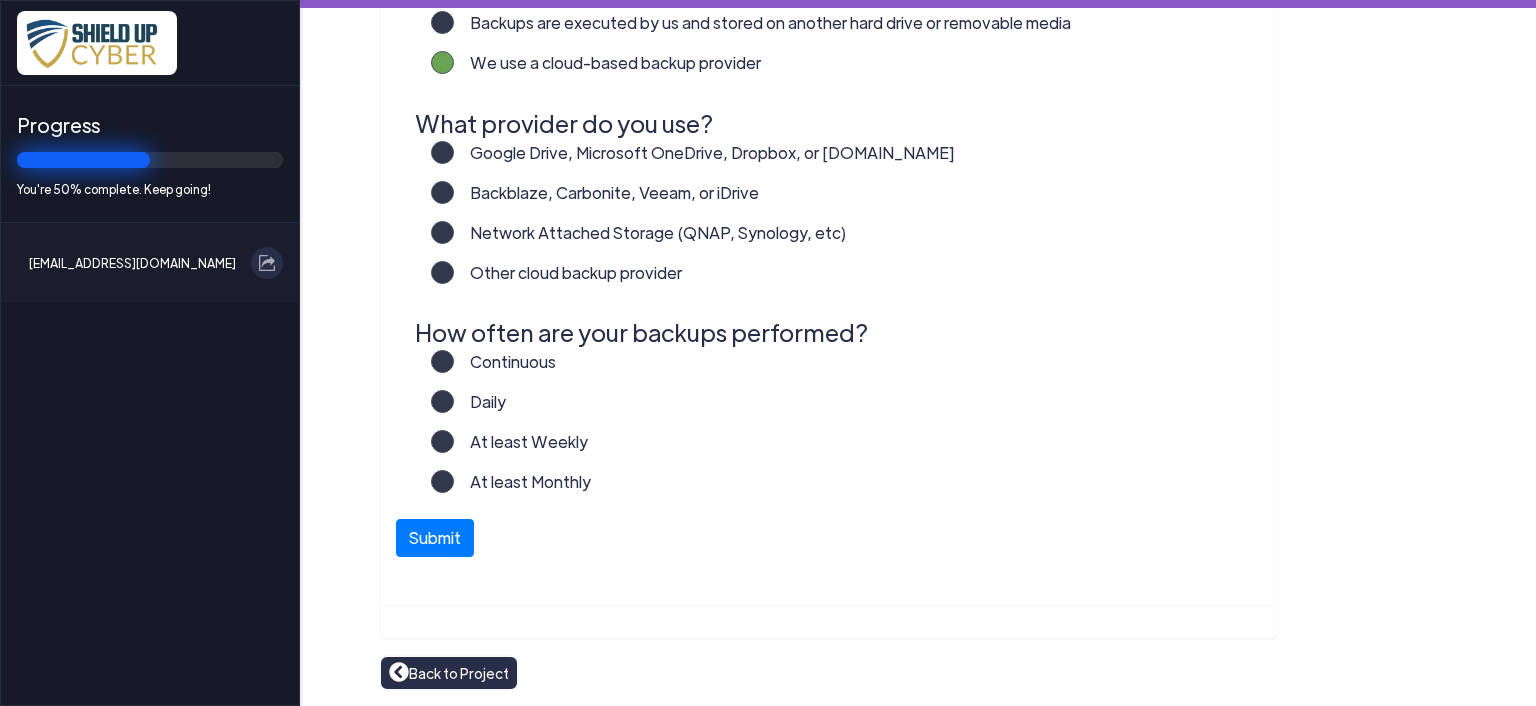 click on "Back to Project" 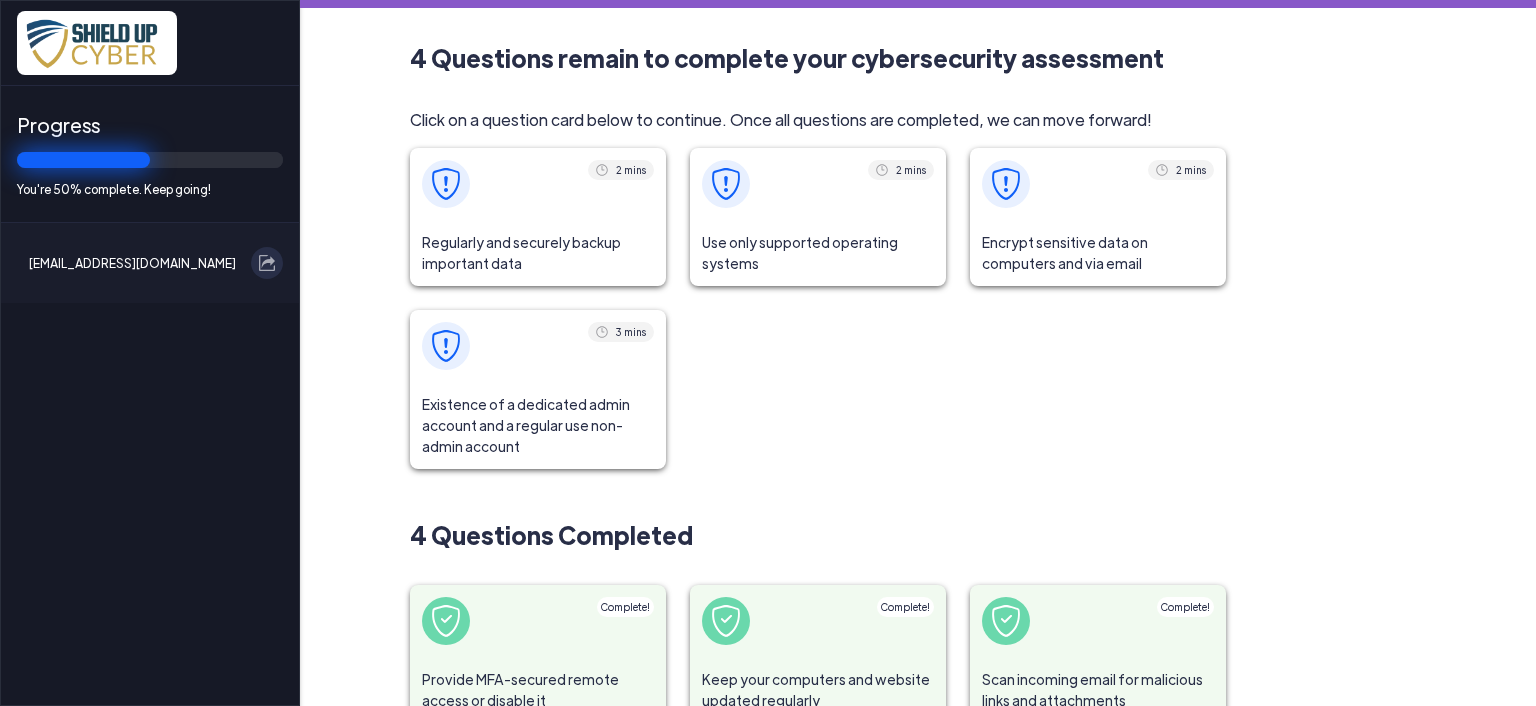 click on "Use only supported operating systems" 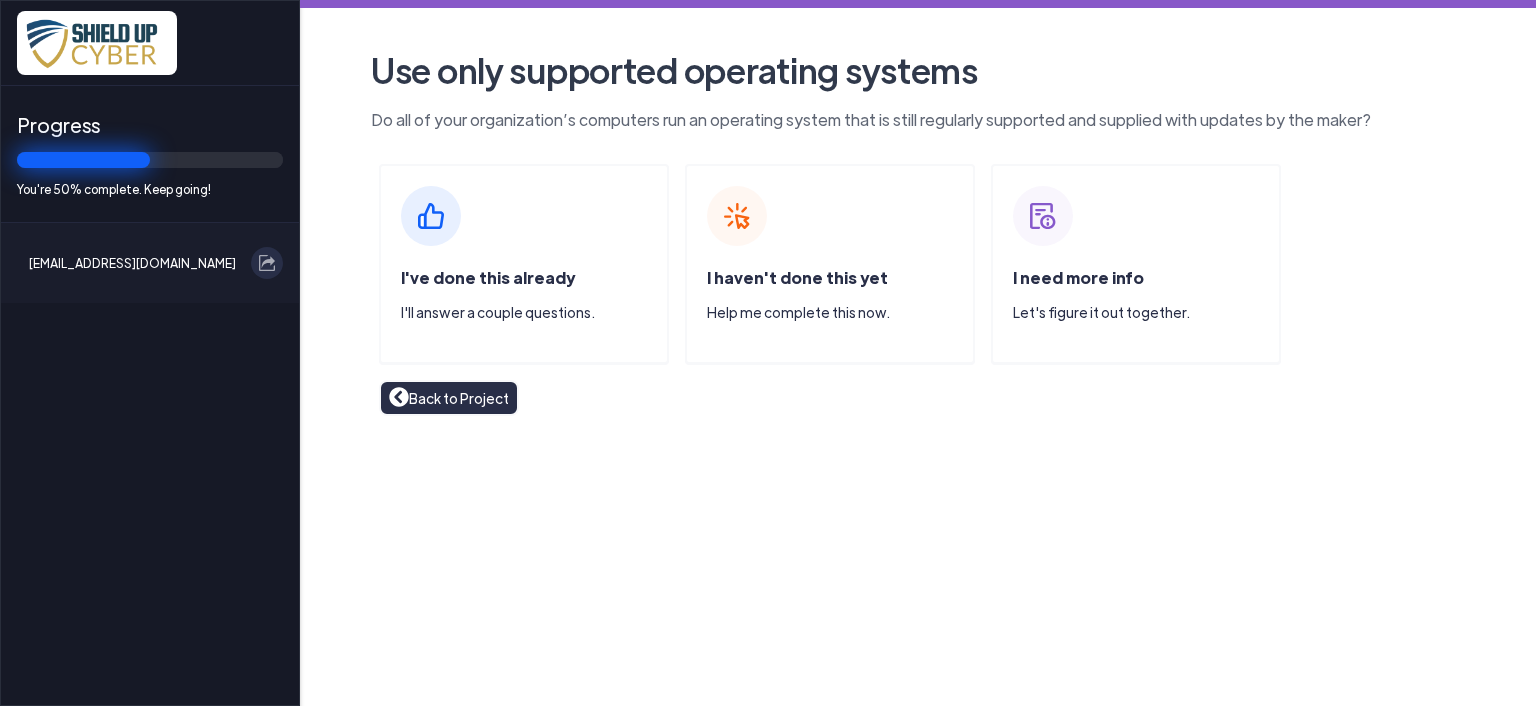 click on "I've done this already  I'll answer a couple questions." 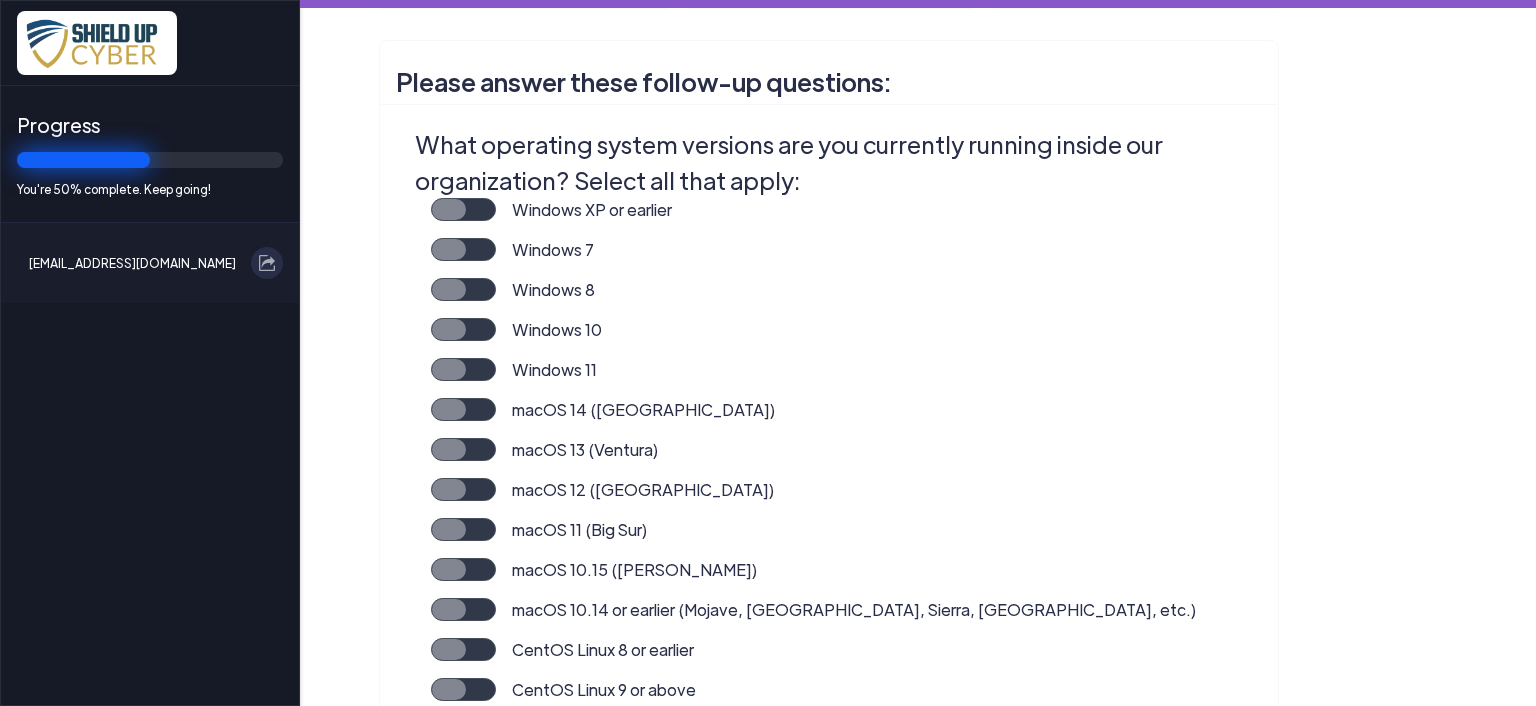 scroll, scrollTop: 400, scrollLeft: 0, axis: vertical 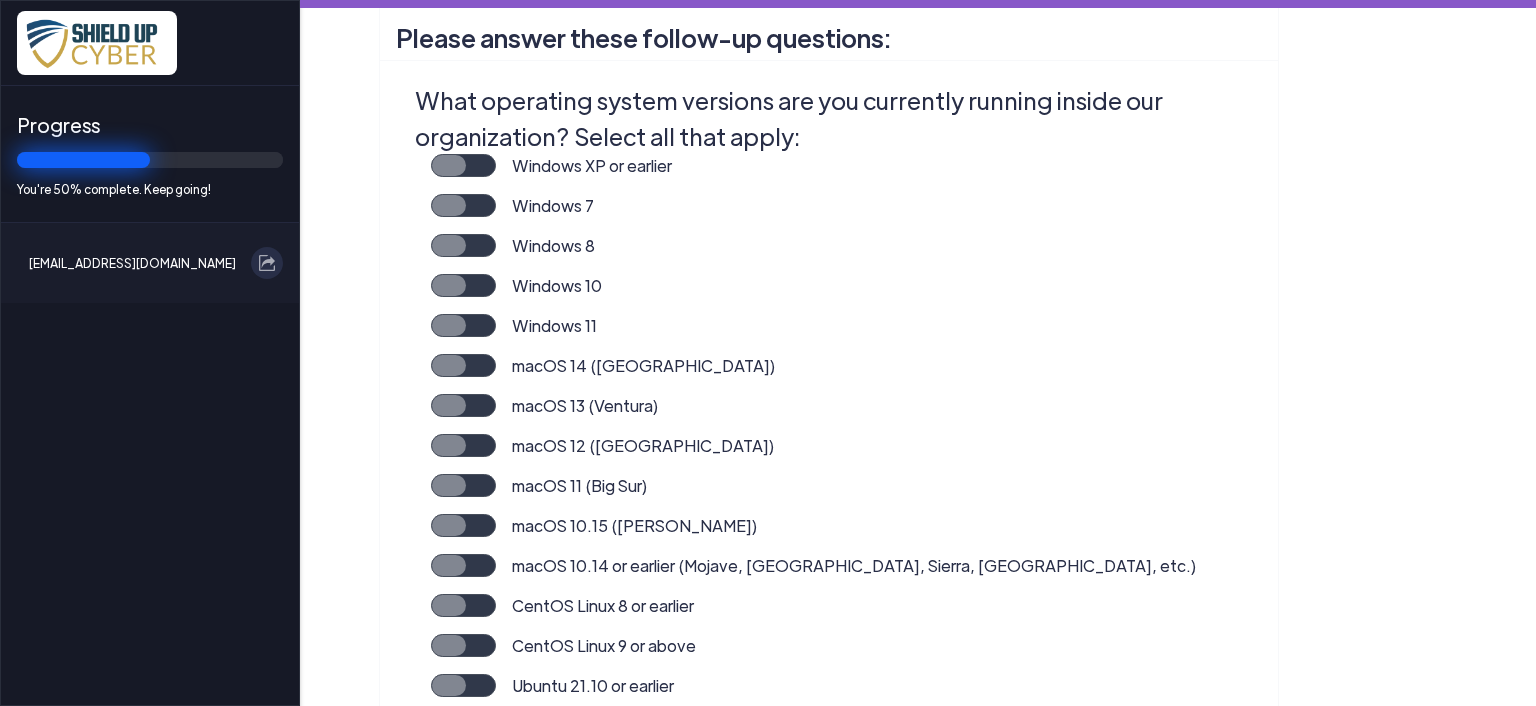 click on "Windows 11" 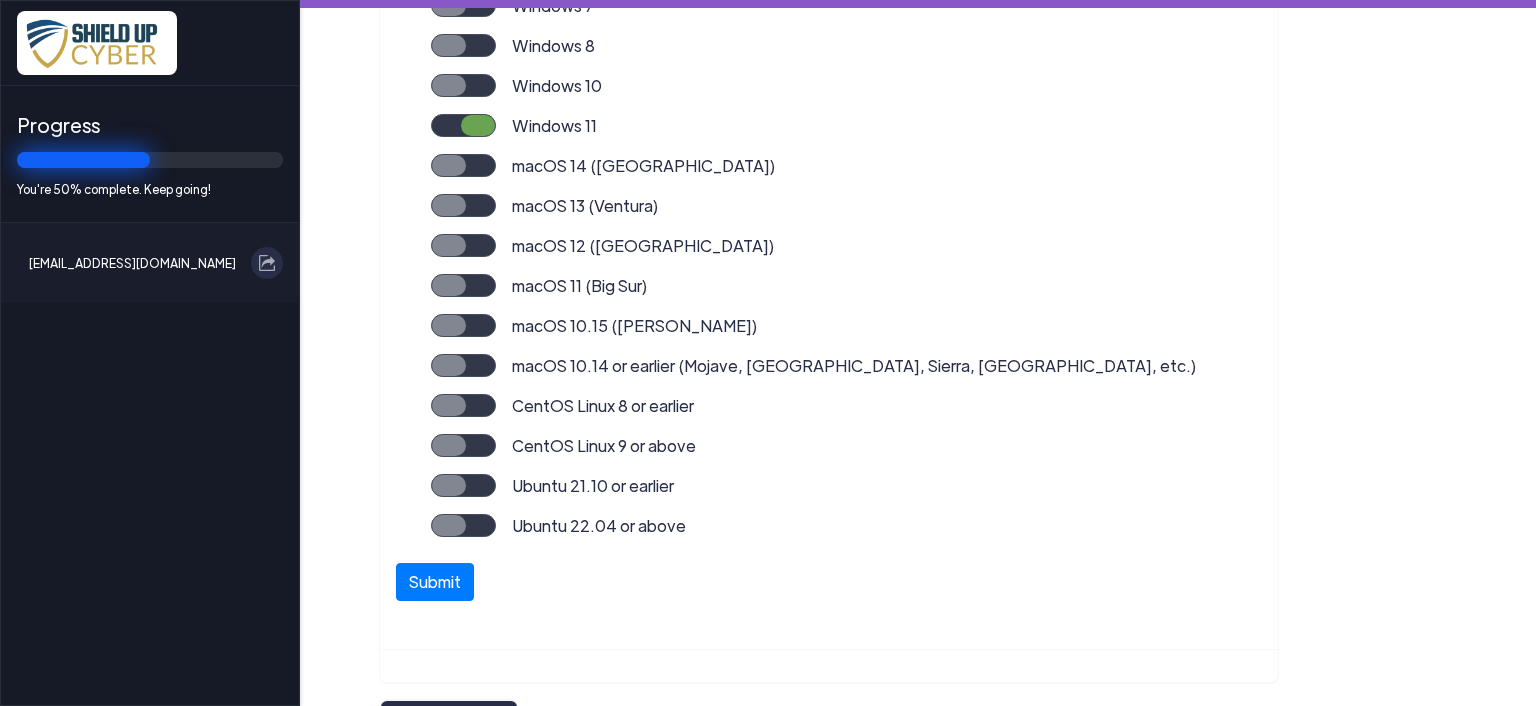 scroll, scrollTop: 644, scrollLeft: 0, axis: vertical 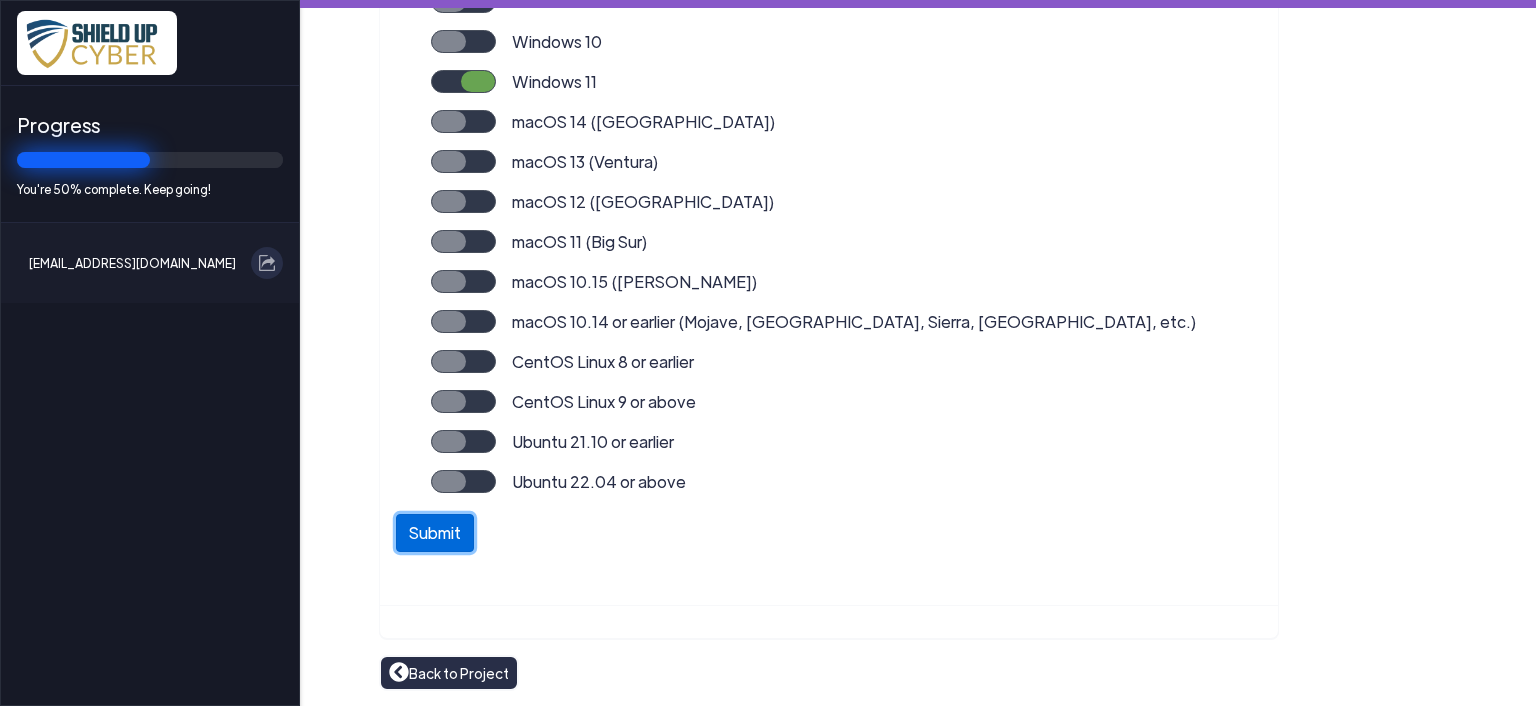click on "Submit" 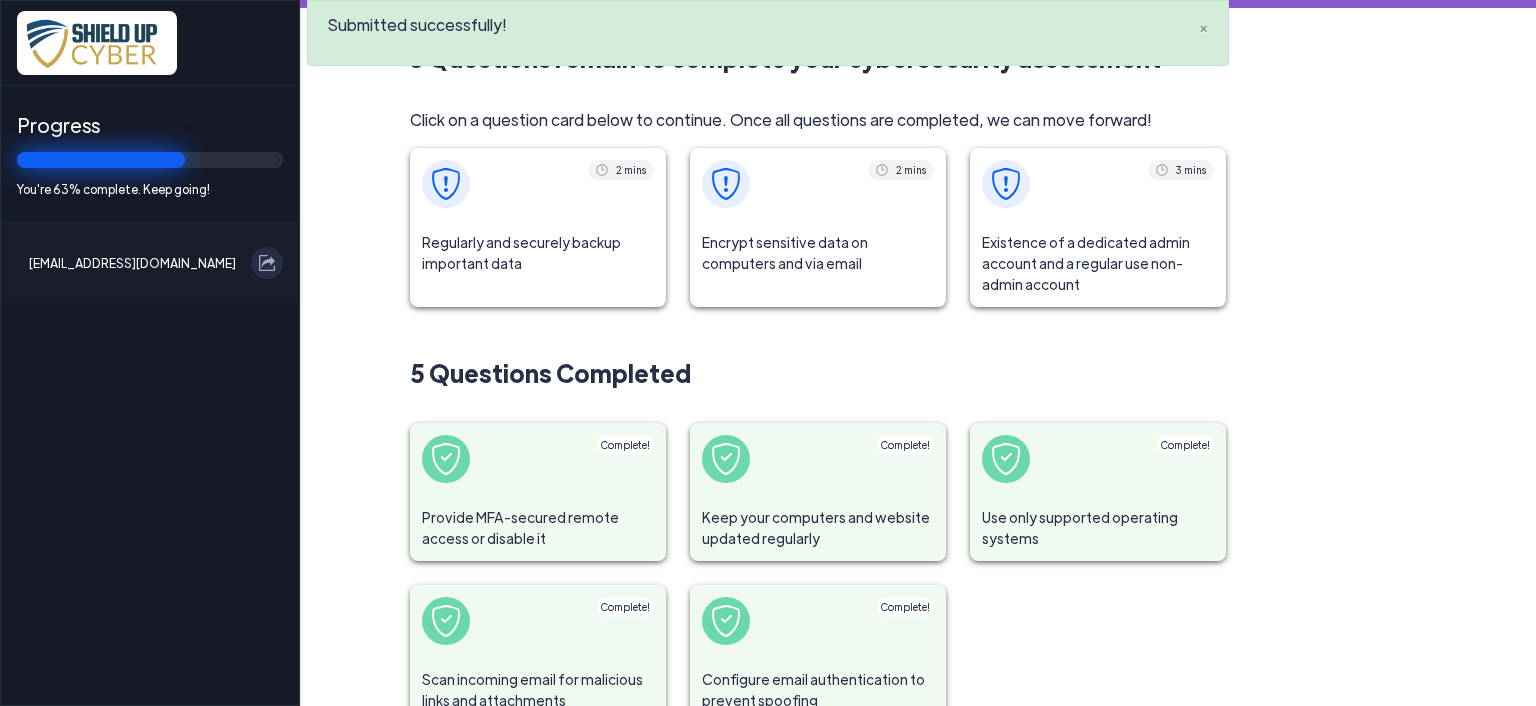 click on "Encrypt sensitive data on computers and via email" 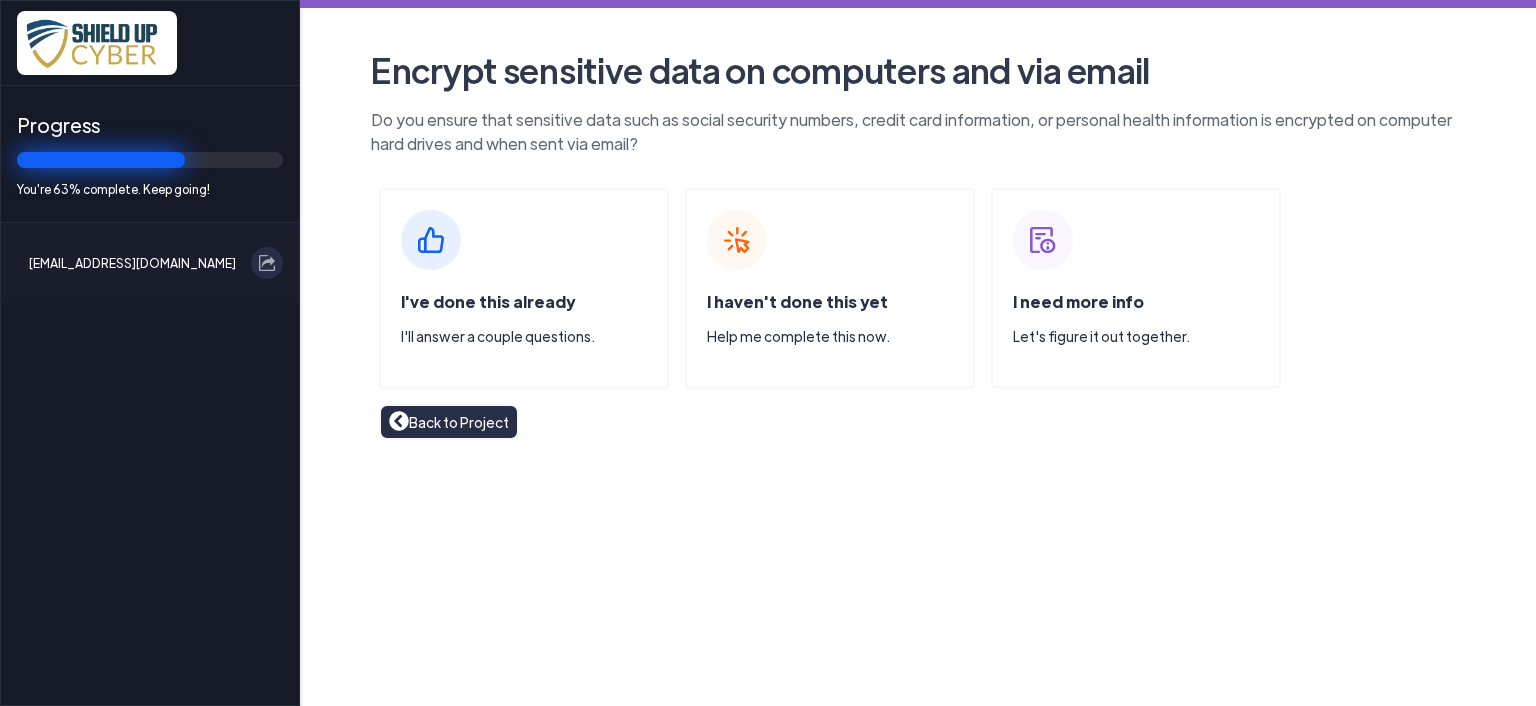 click on "I've done this already" 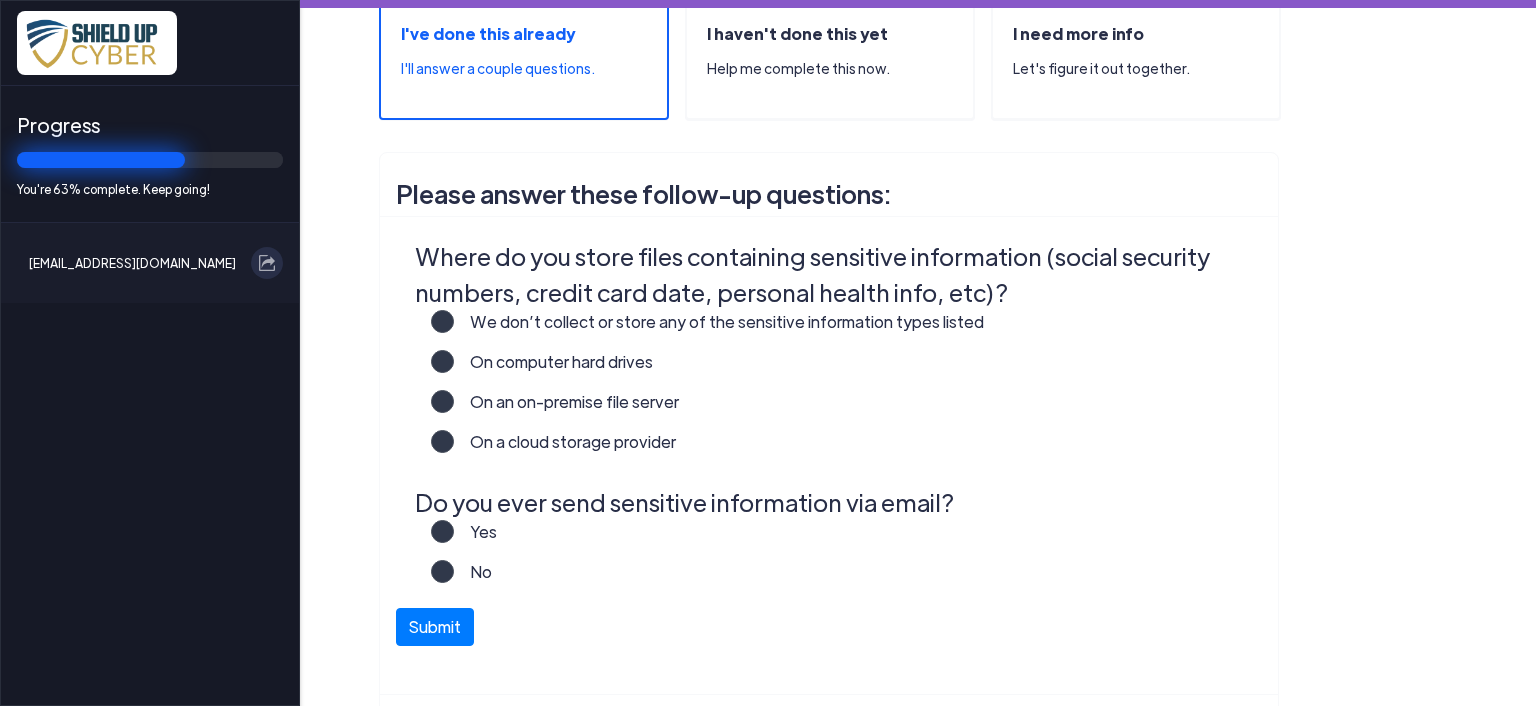 scroll, scrollTop: 357, scrollLeft: 0, axis: vertical 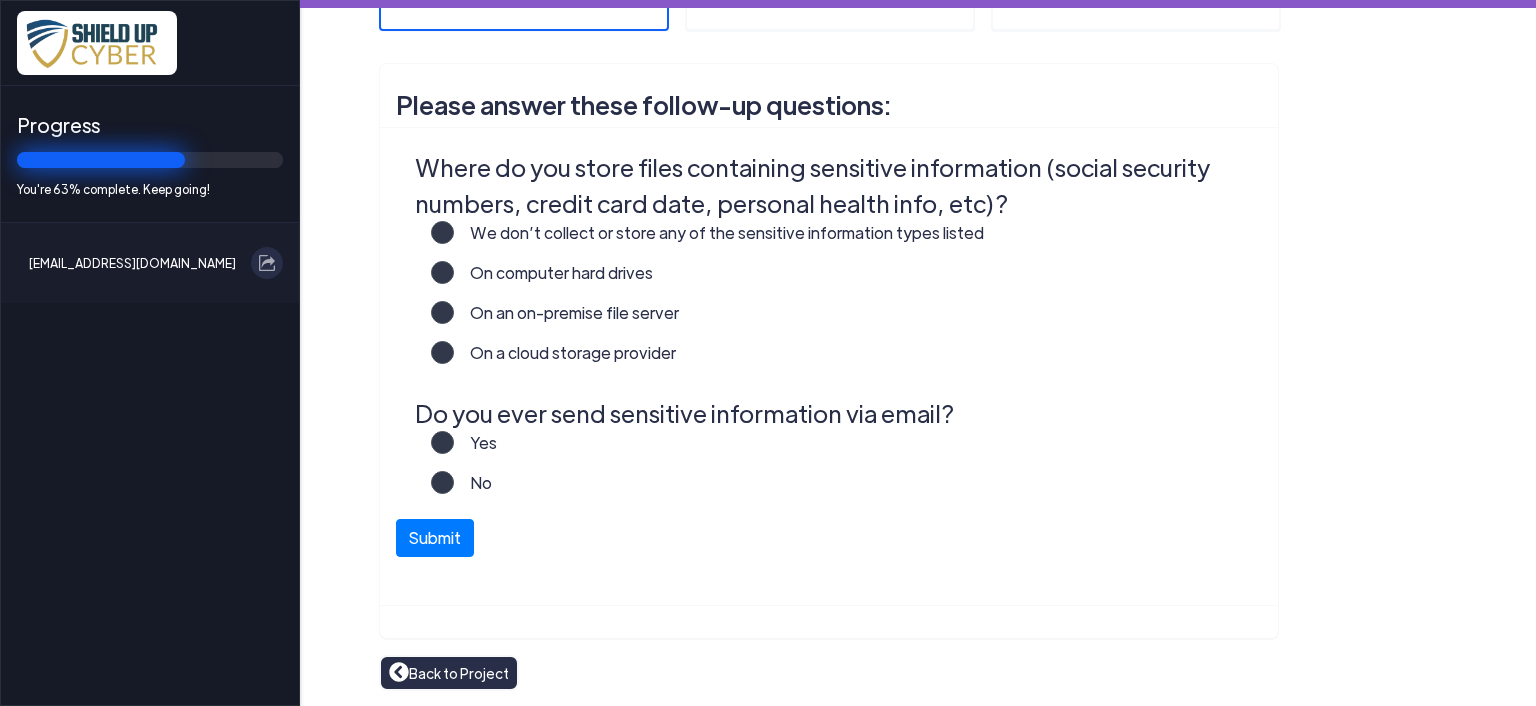 click on "On an on-premise file server" 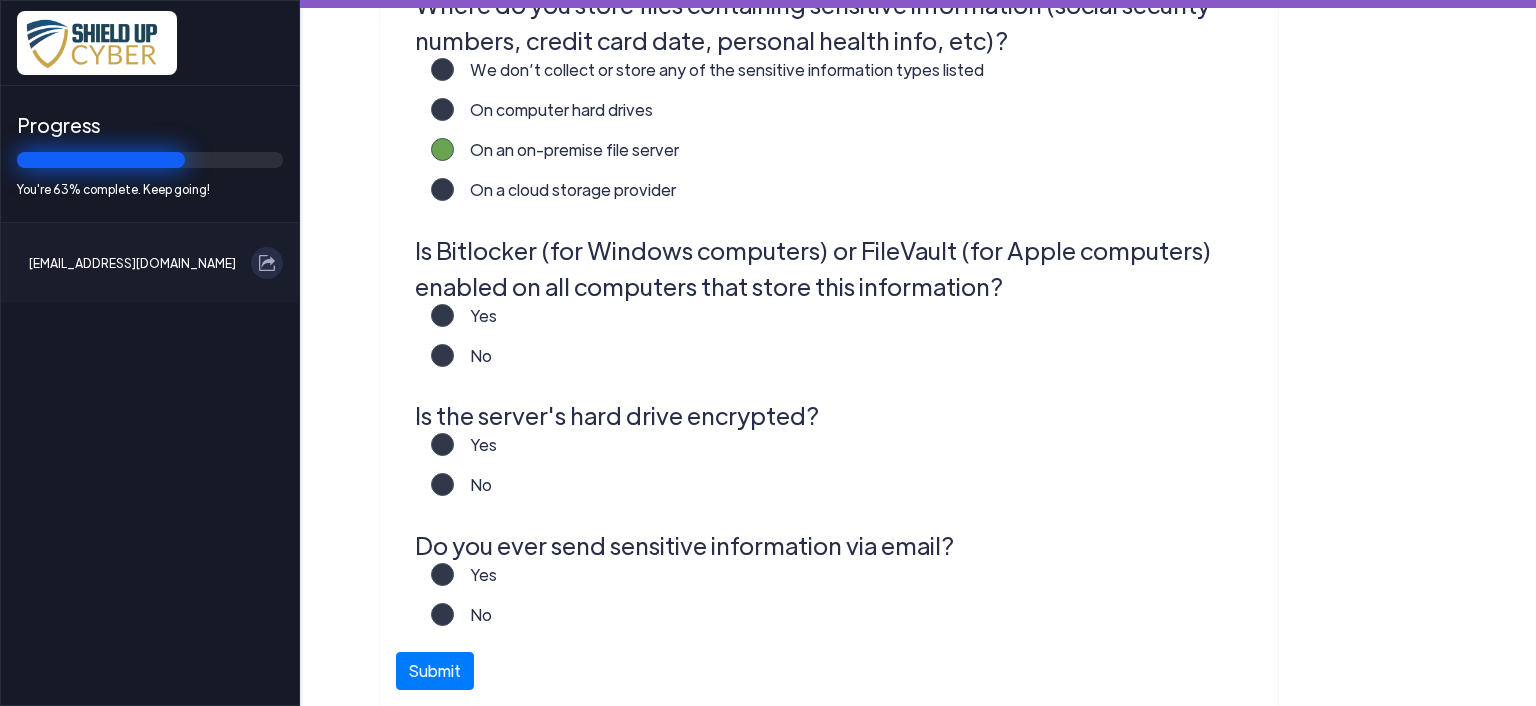 scroll, scrollTop: 557, scrollLeft: 0, axis: vertical 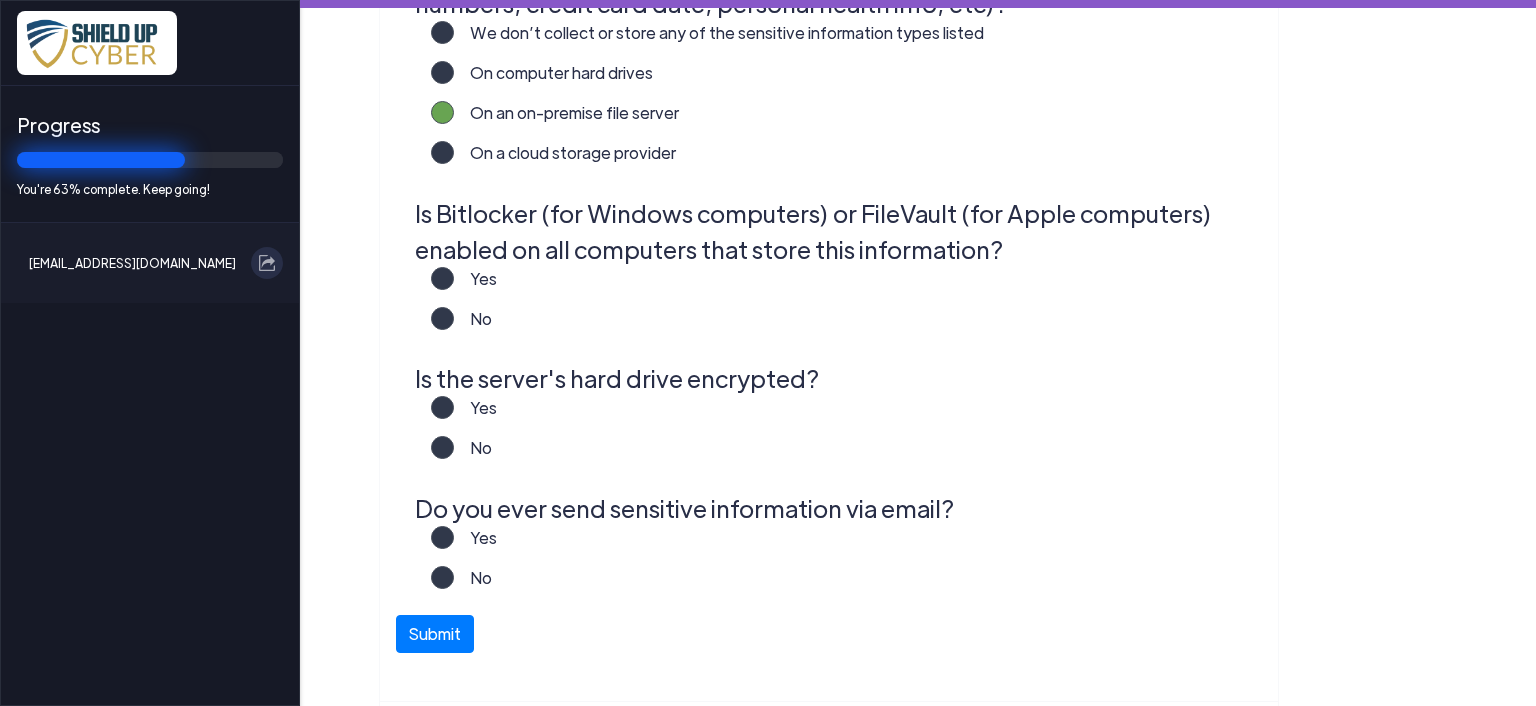 click on "On an on-premise file server" 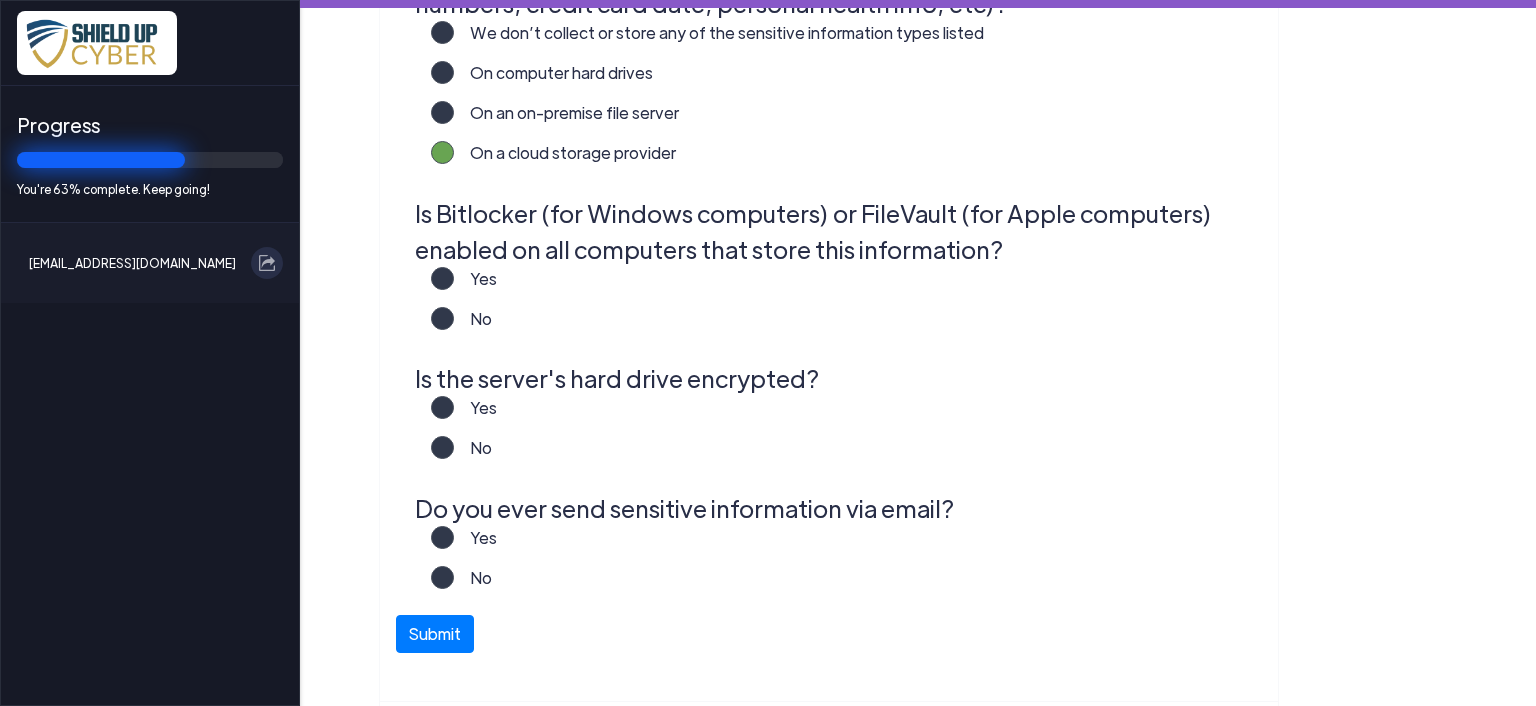 scroll, scrollTop: 487, scrollLeft: 0, axis: vertical 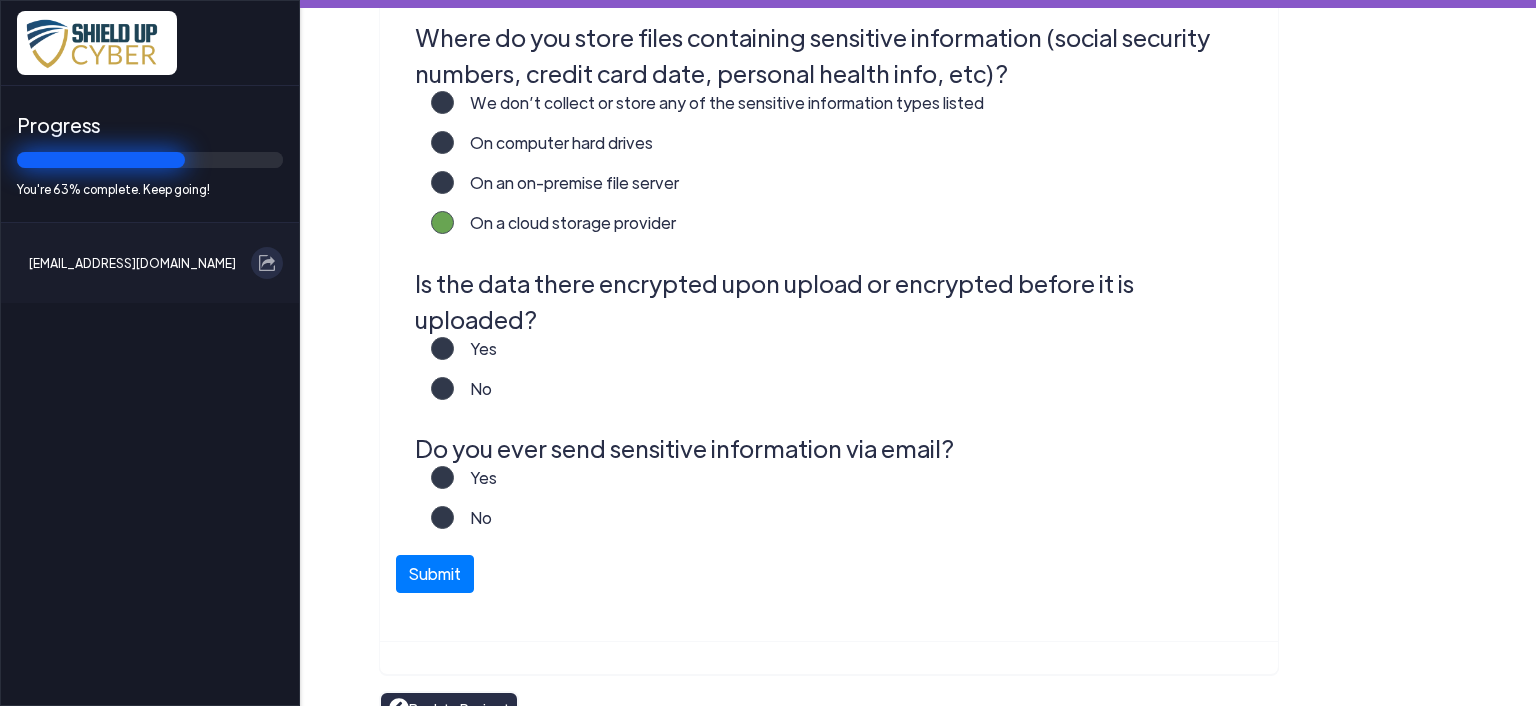 click on "On an on-premise file server" 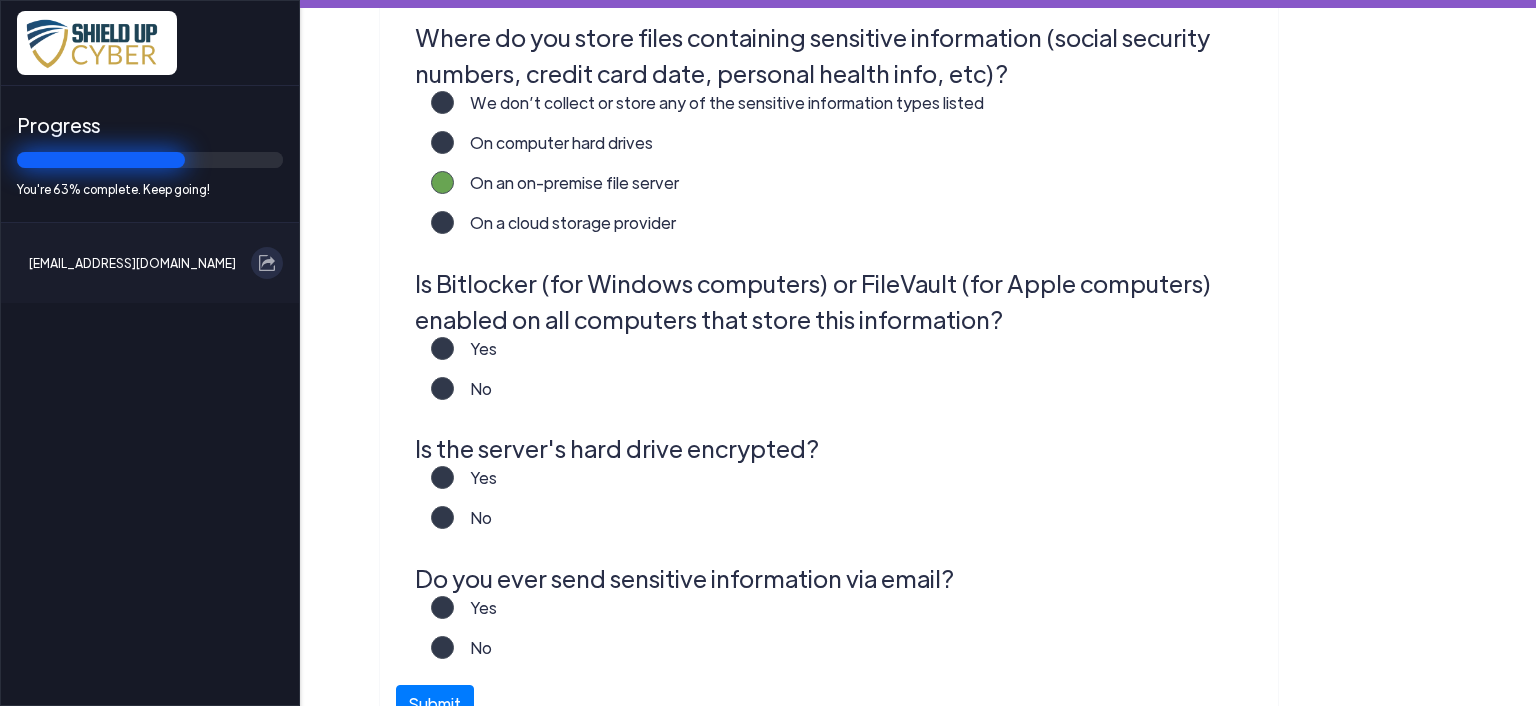 scroll, scrollTop: 557, scrollLeft: 0, axis: vertical 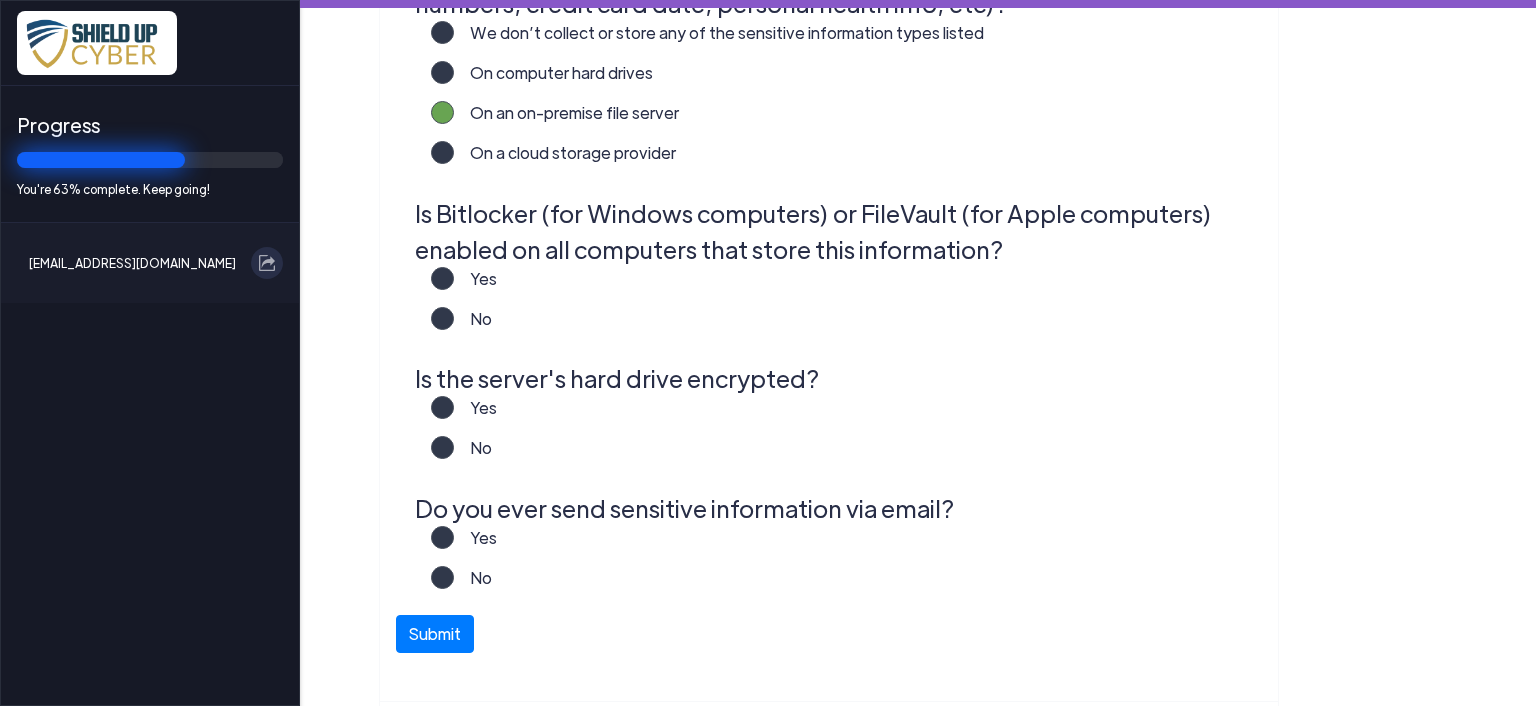 click on "Yes" 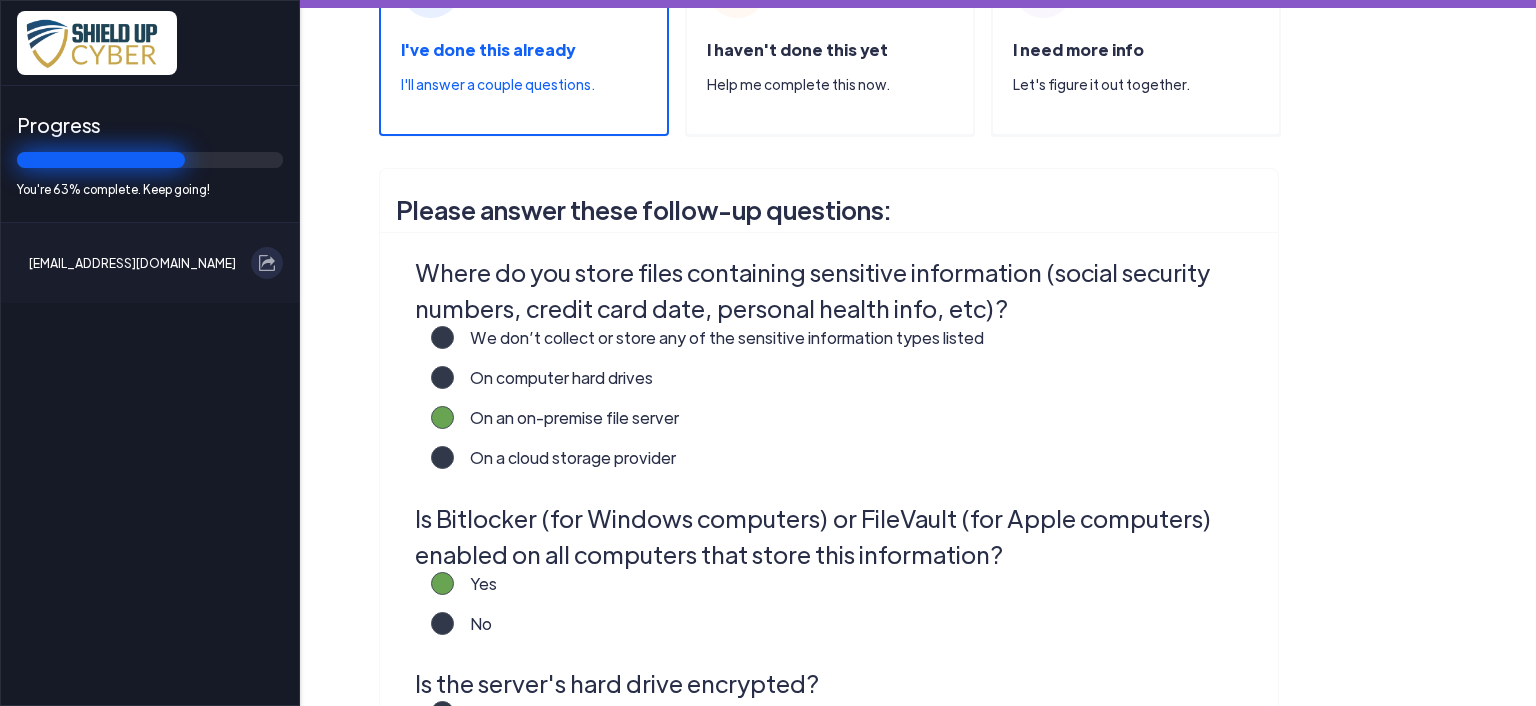 scroll, scrollTop: 652, scrollLeft: 0, axis: vertical 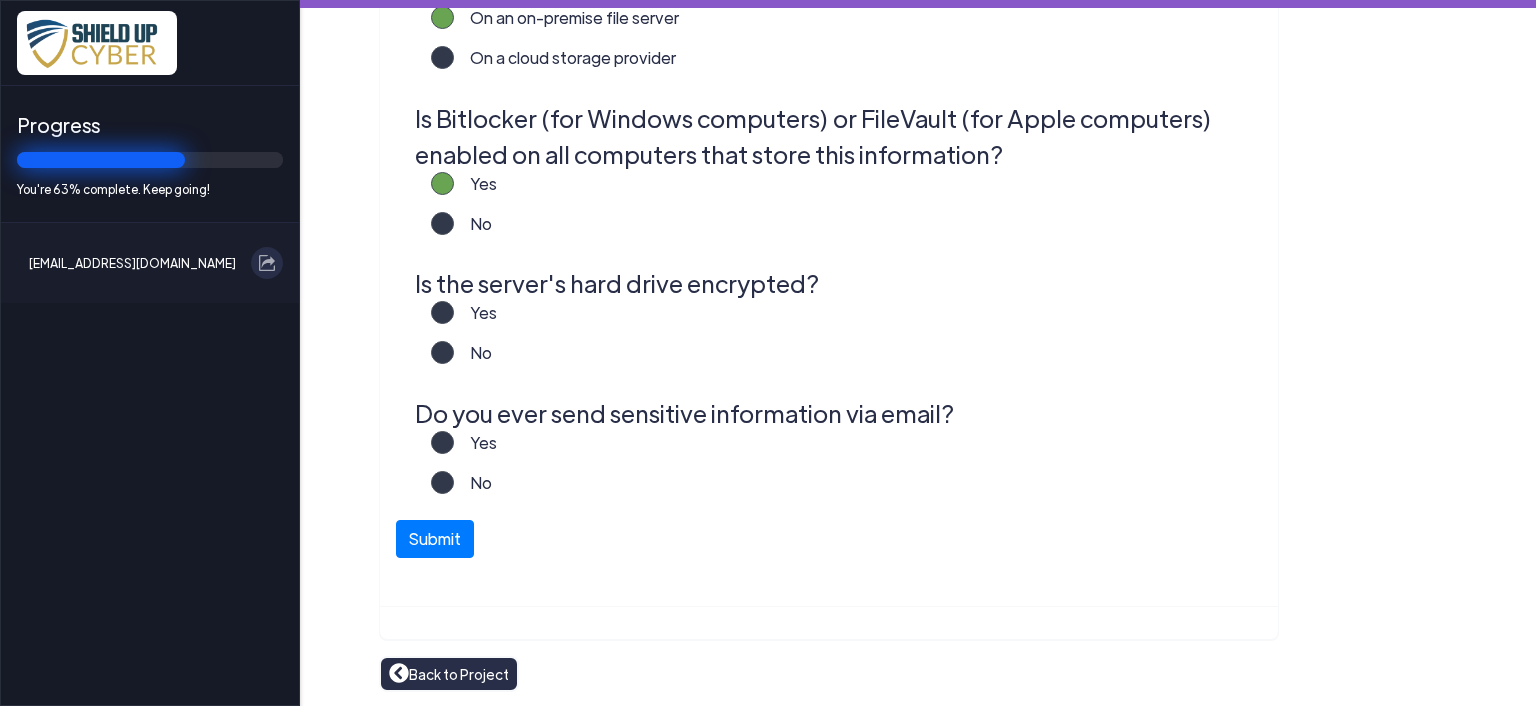 click on "Yes" 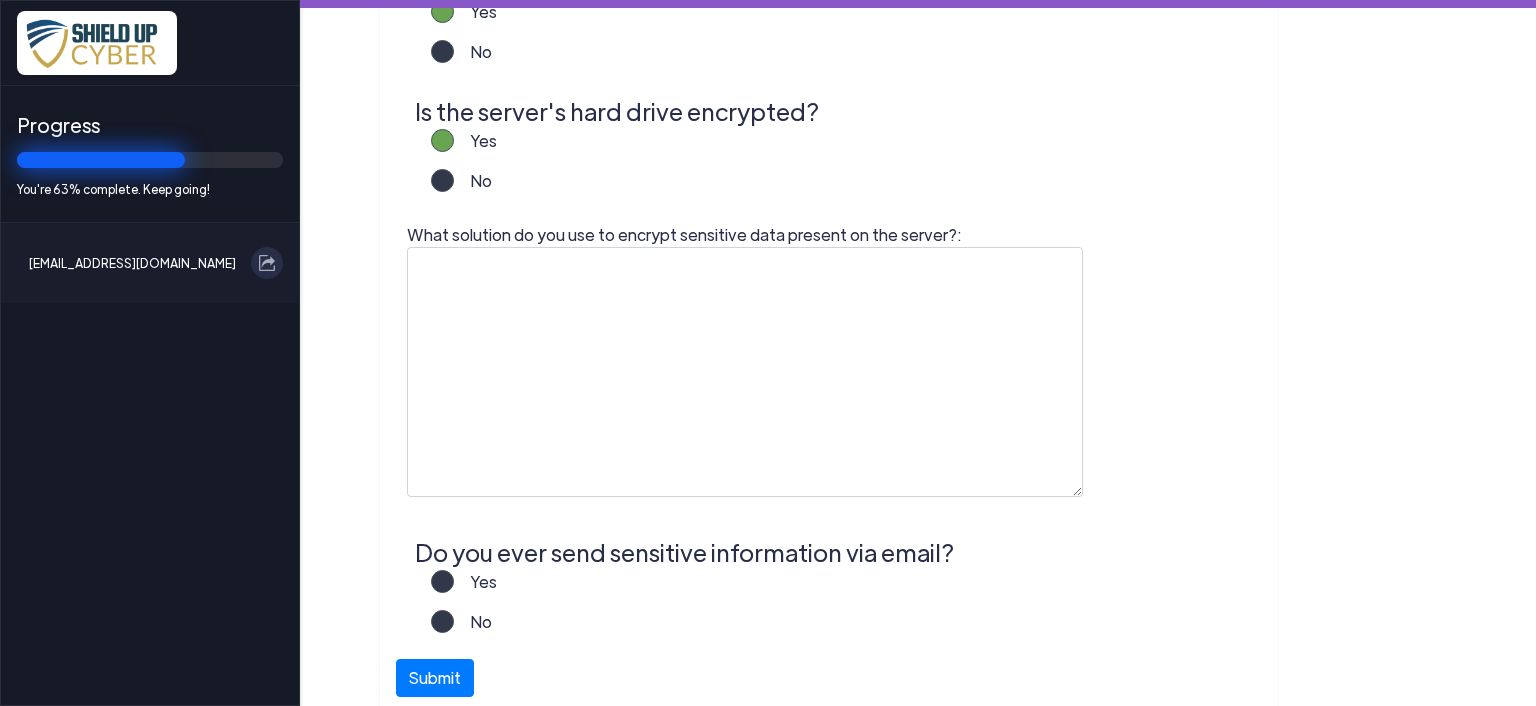 scroll, scrollTop: 964, scrollLeft: 0, axis: vertical 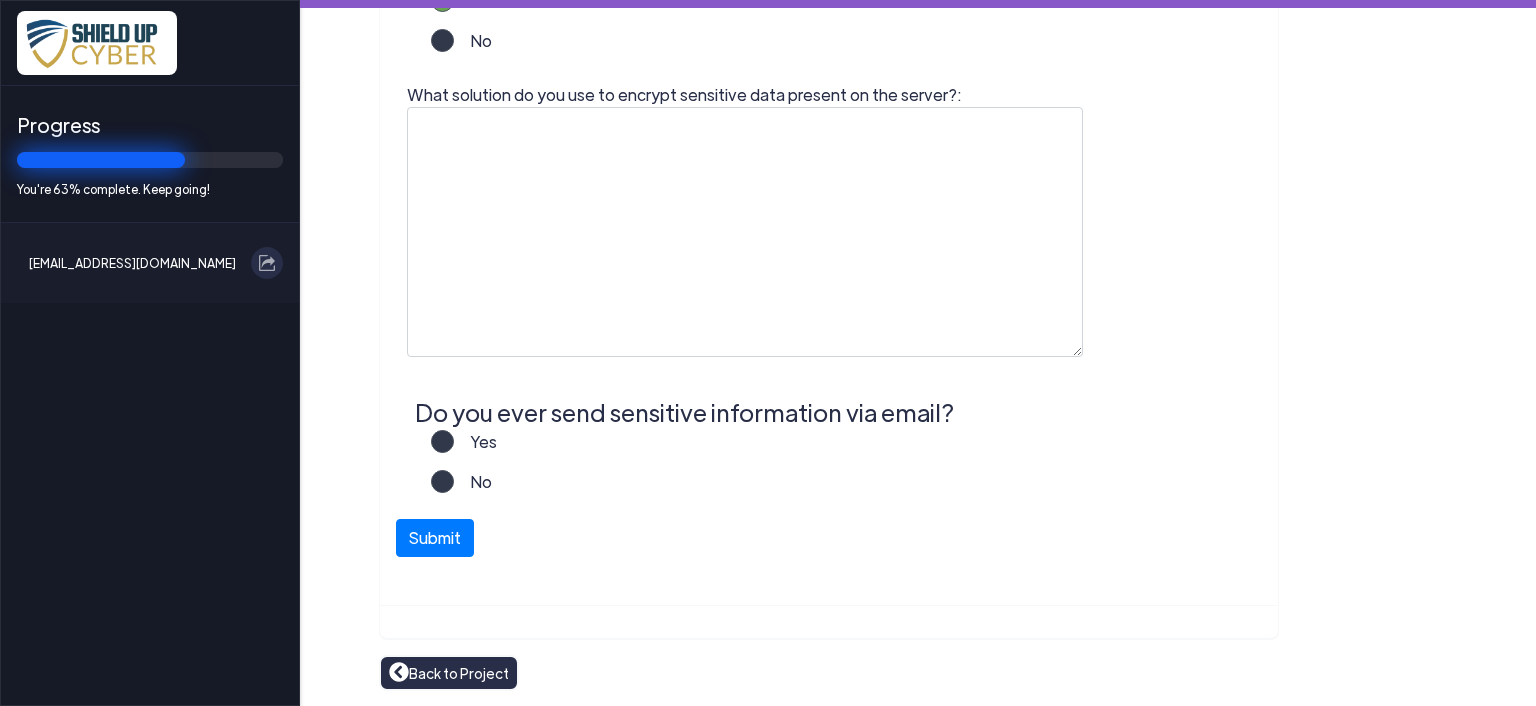 click on "Back to Project" 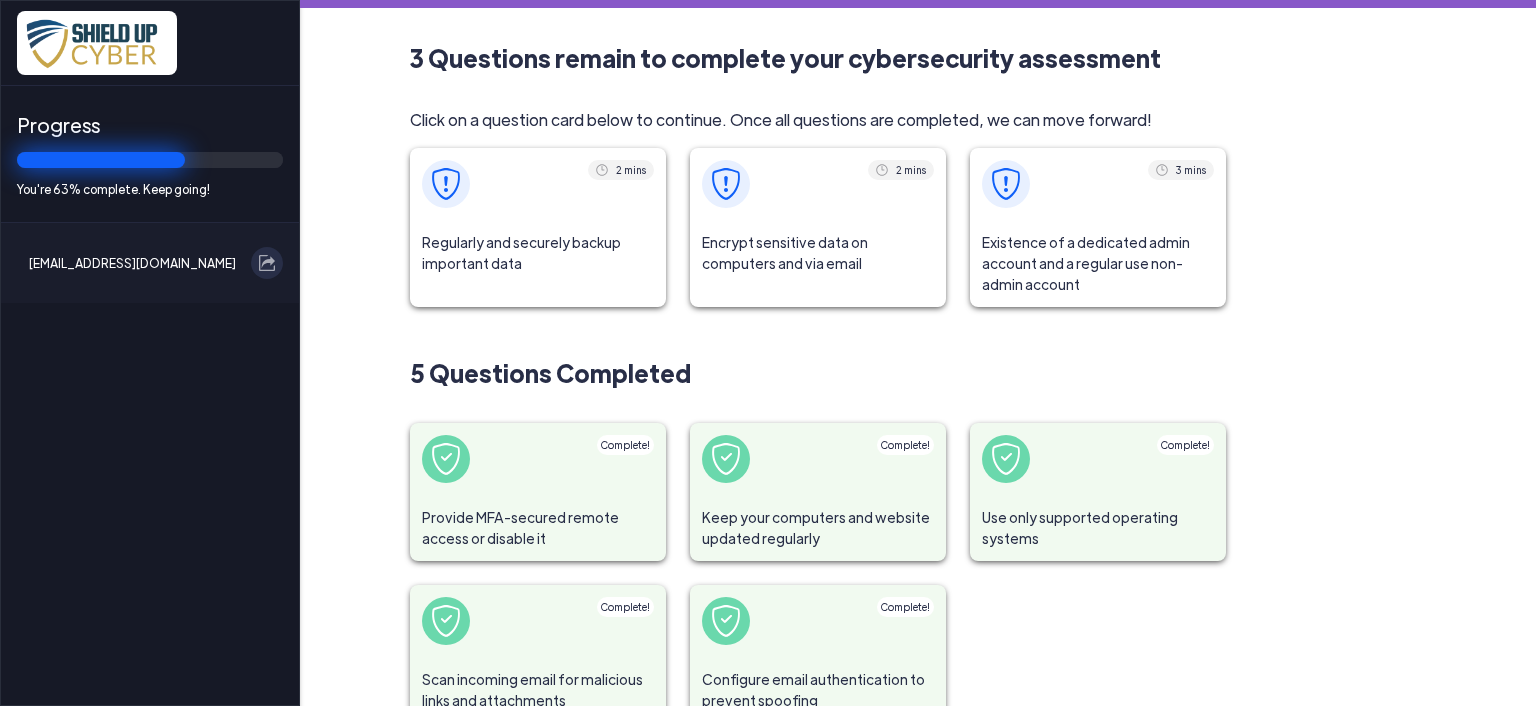 click on "Use only supported operating systems" 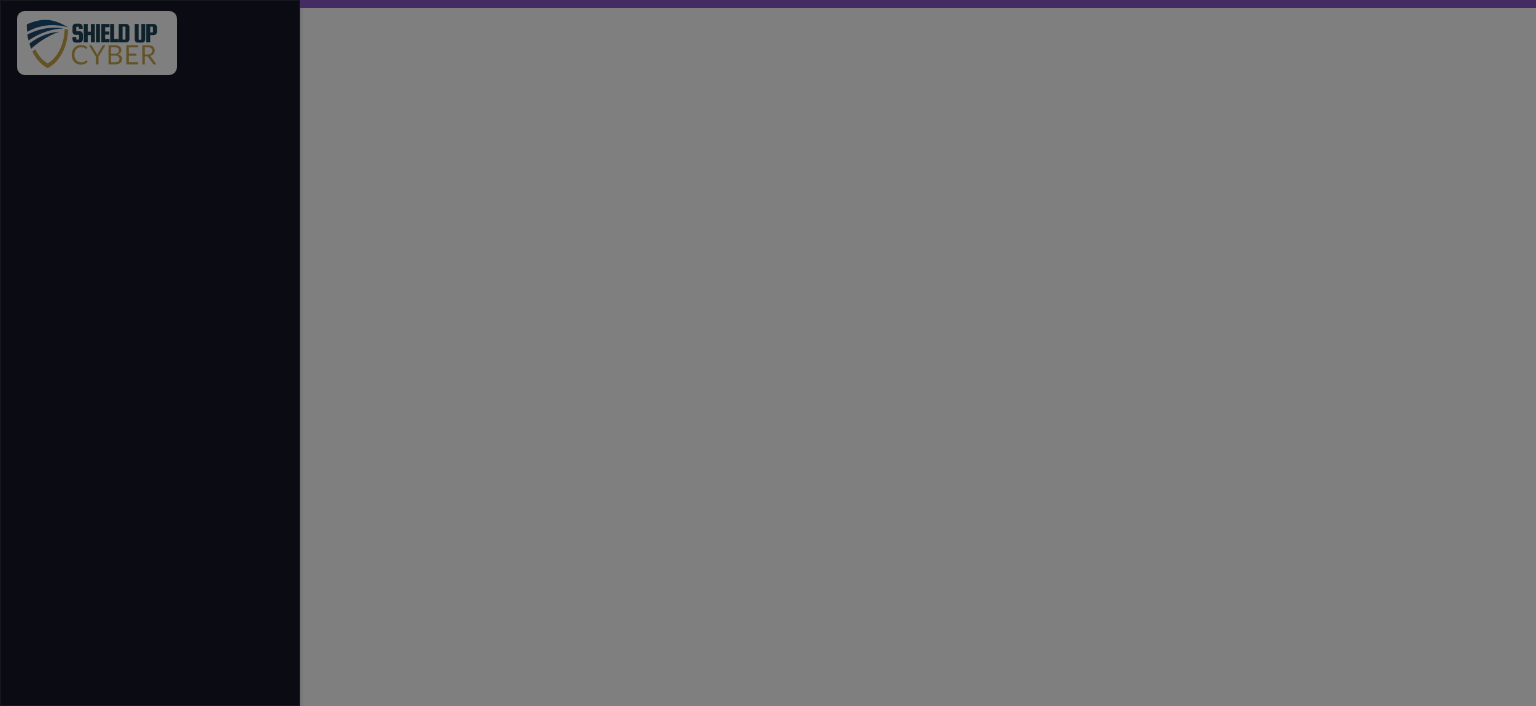 scroll, scrollTop: 0, scrollLeft: 0, axis: both 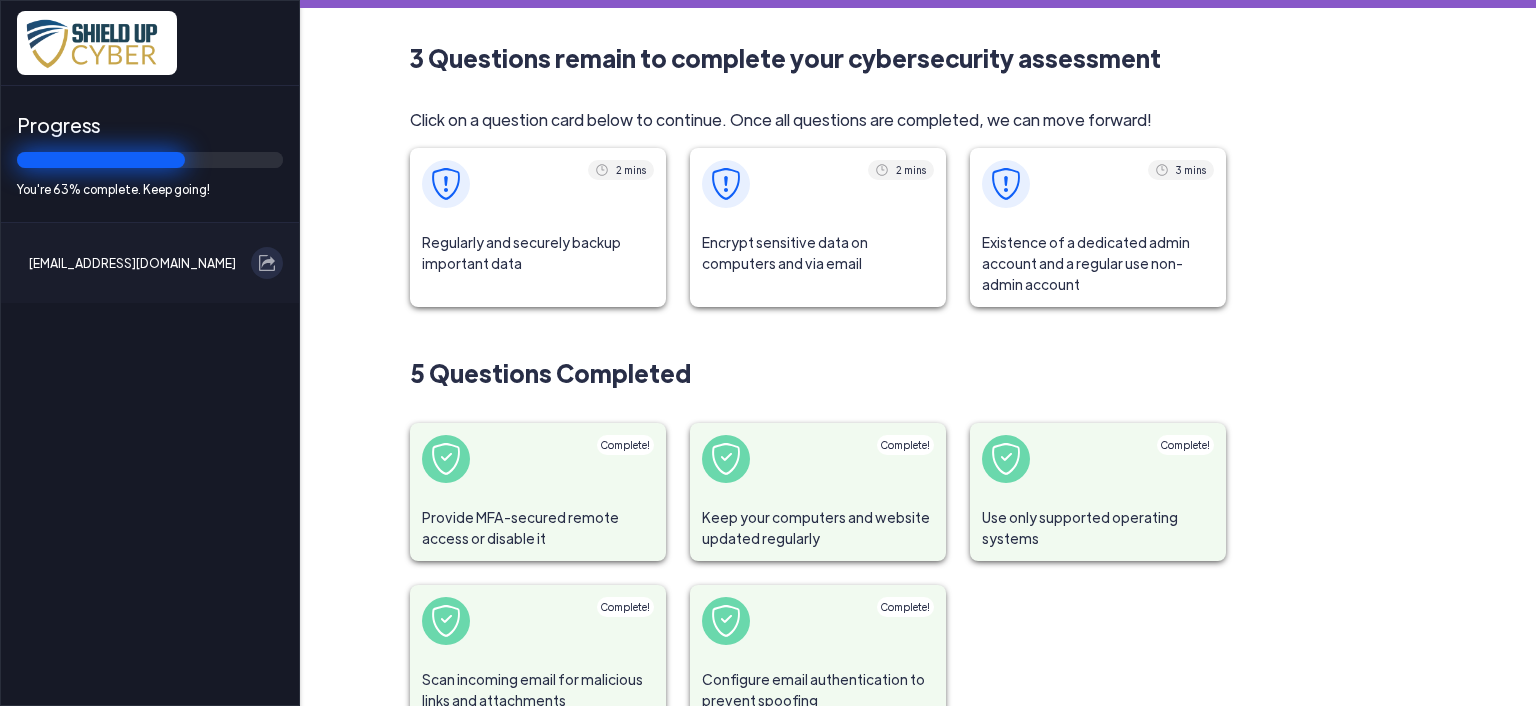 click on "Existence of a dedicated admin account and a regular use non-admin account" 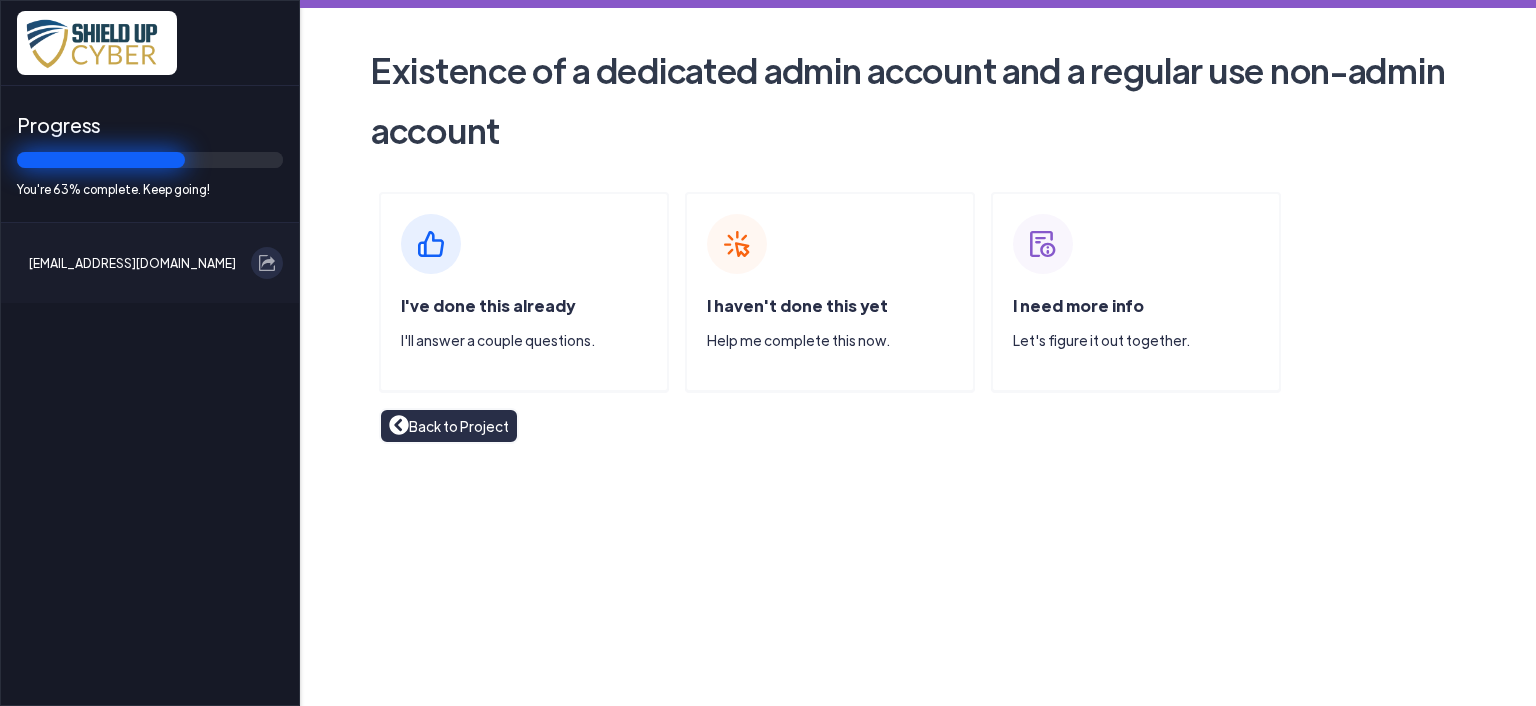 click on "I'll answer a couple questions." 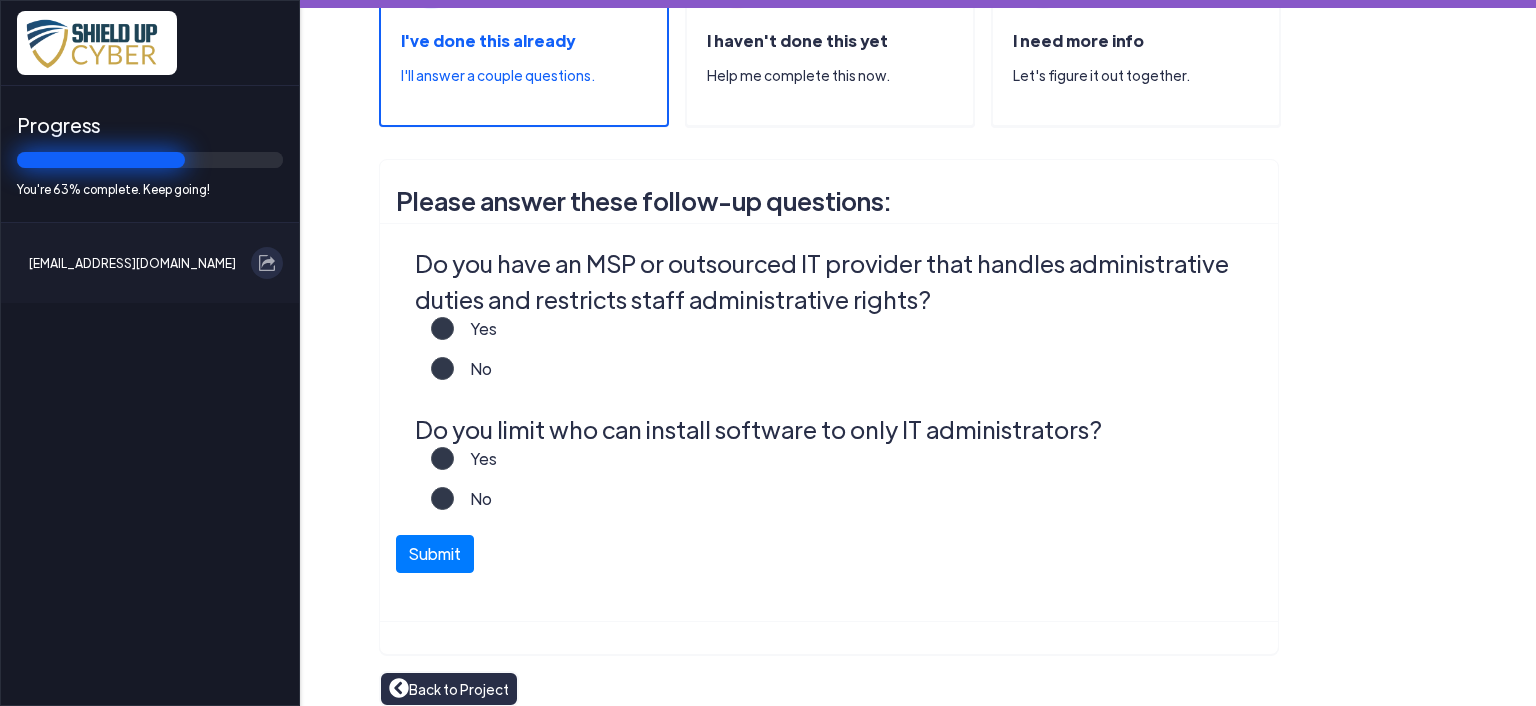 scroll, scrollTop: 281, scrollLeft: 0, axis: vertical 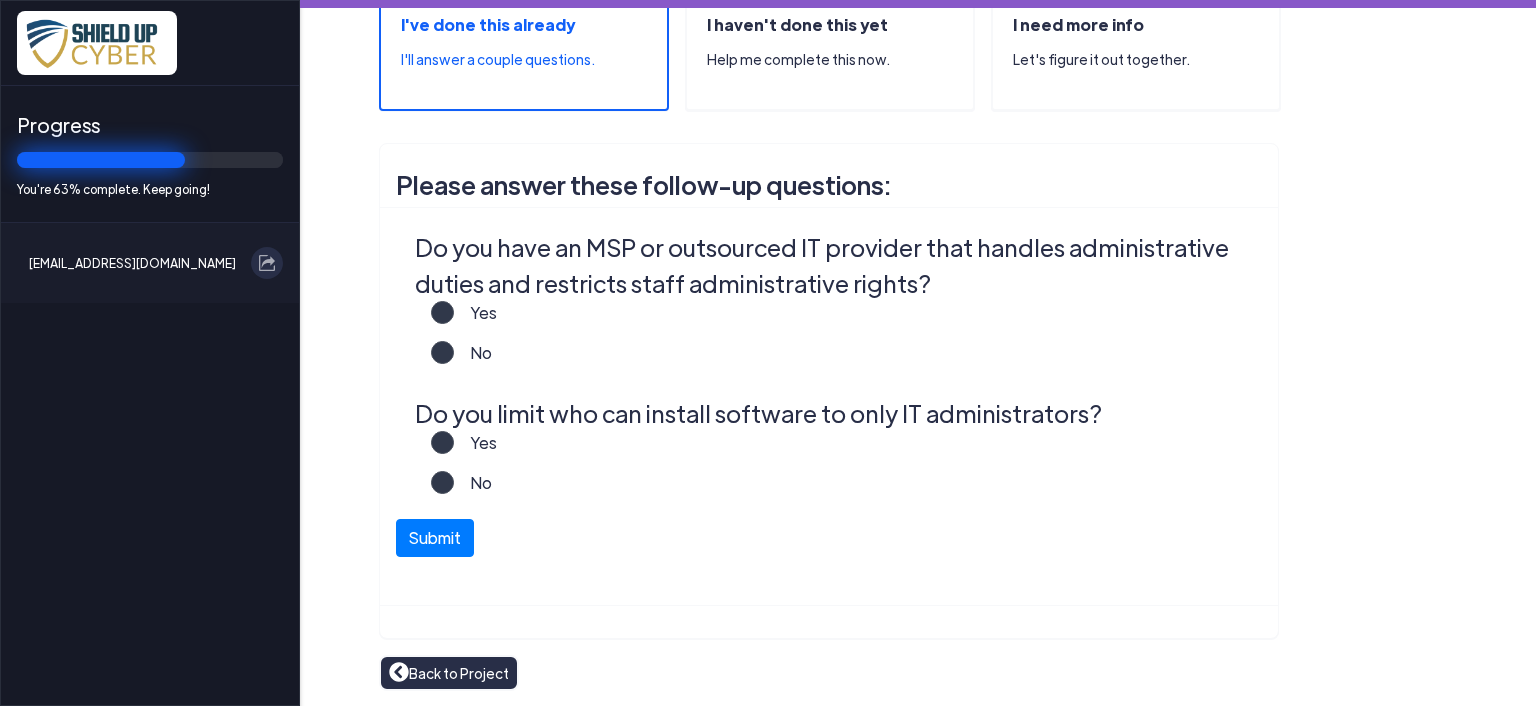 click on "Yes" 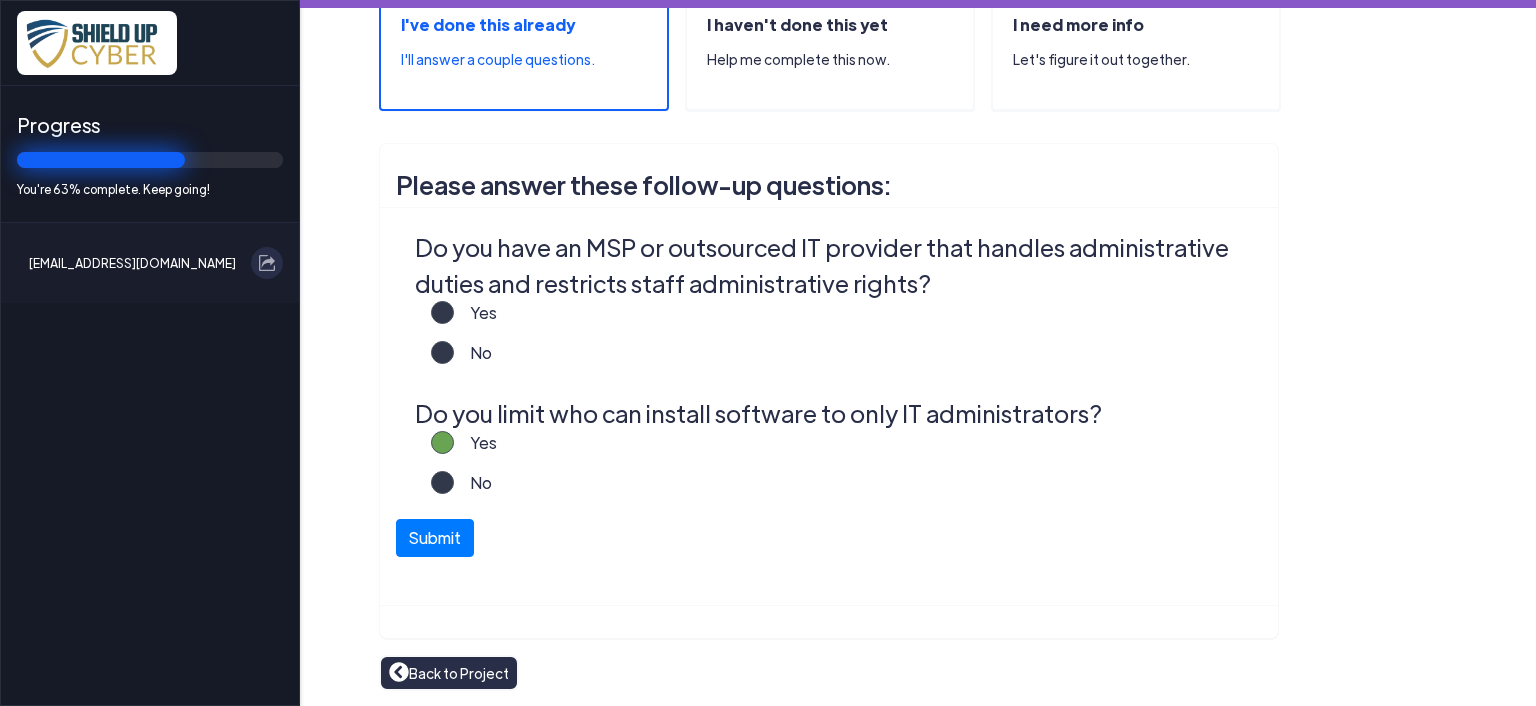 click on "Yes" 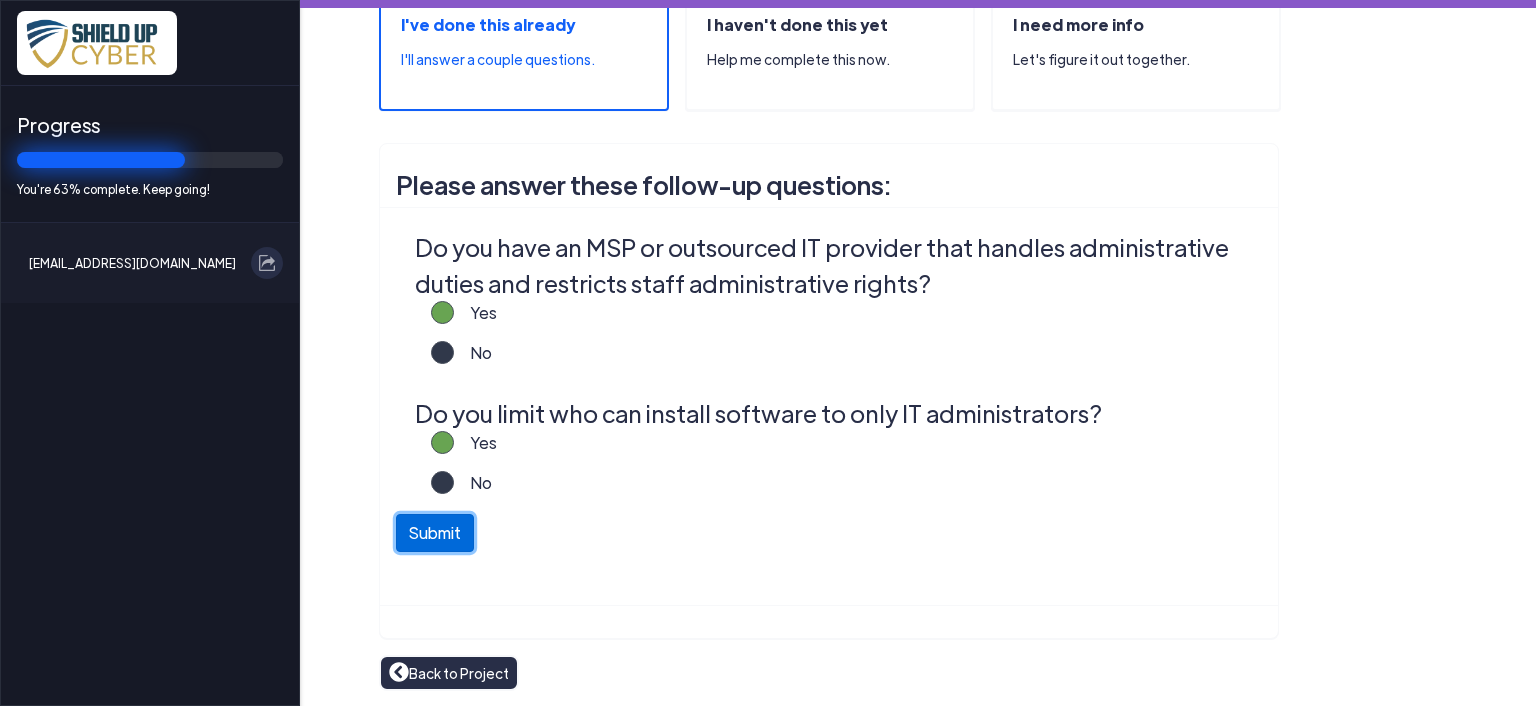 click on "Submit" 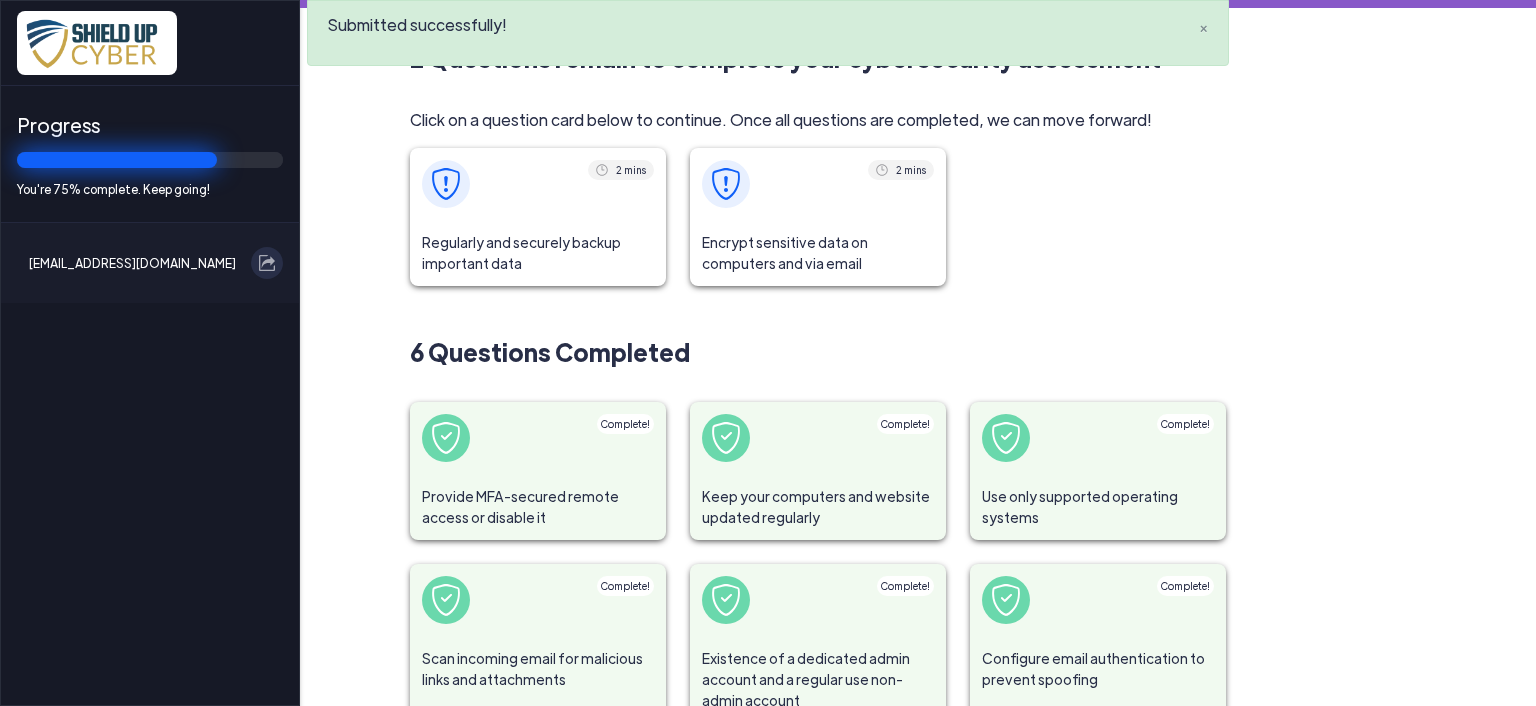 click on "Regularly and securely backup important data" 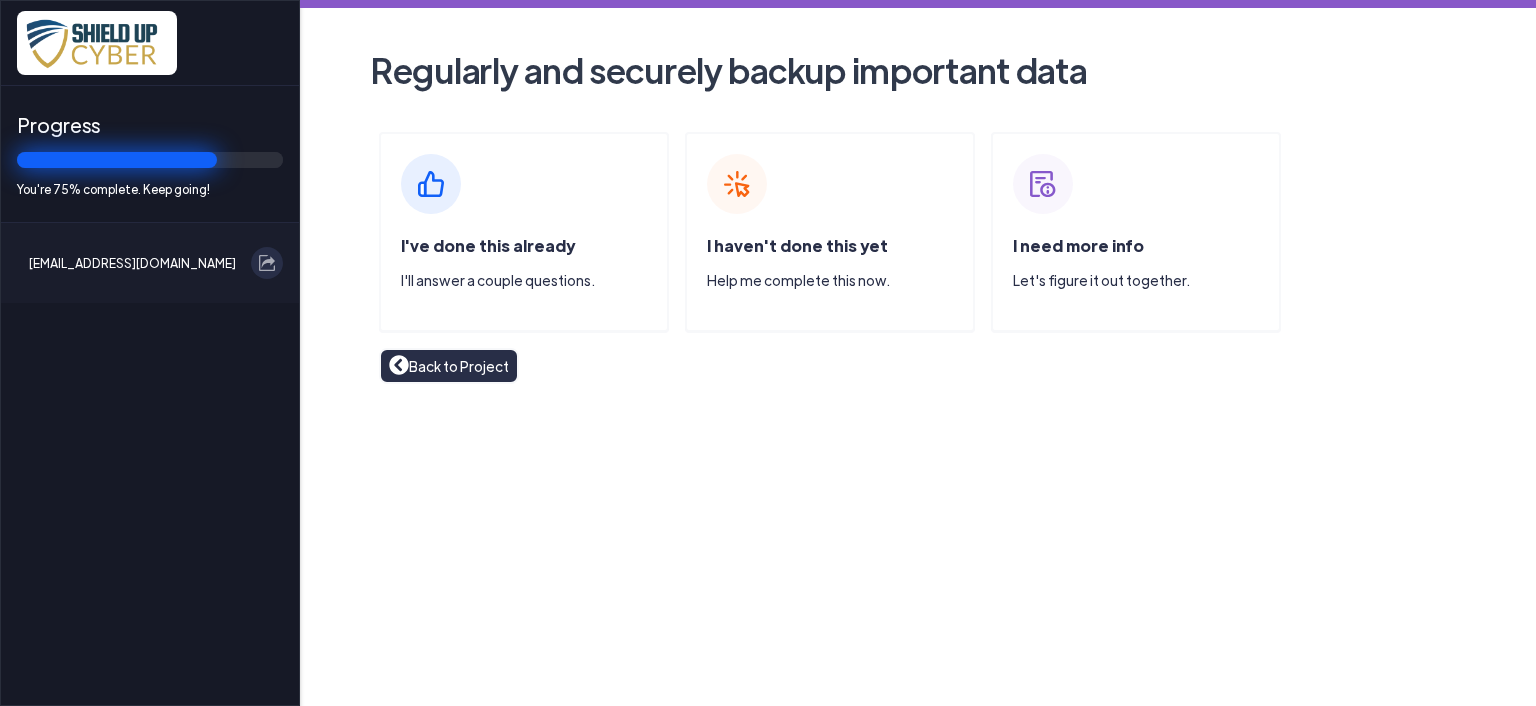 click on "I've done this already  I'll answer a couple questions." 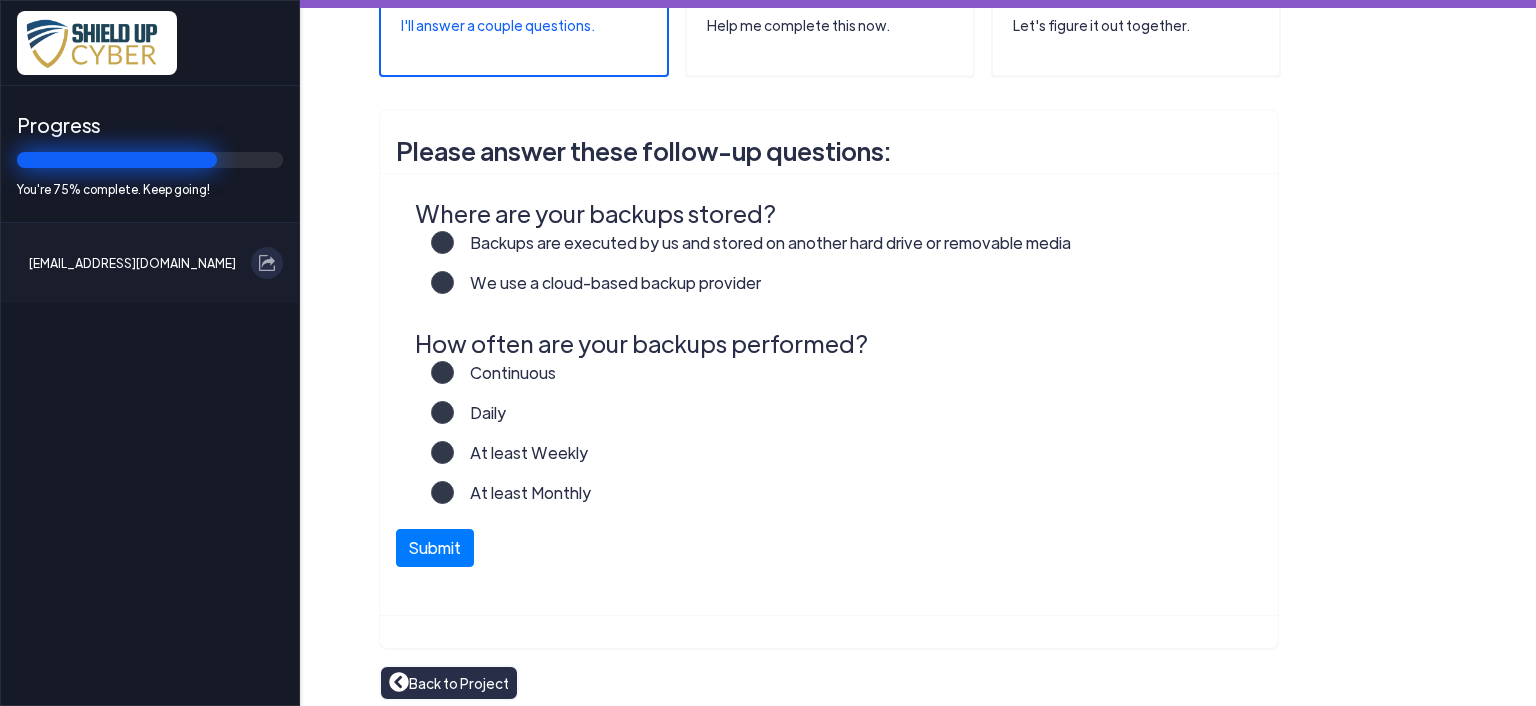 scroll, scrollTop: 265, scrollLeft: 0, axis: vertical 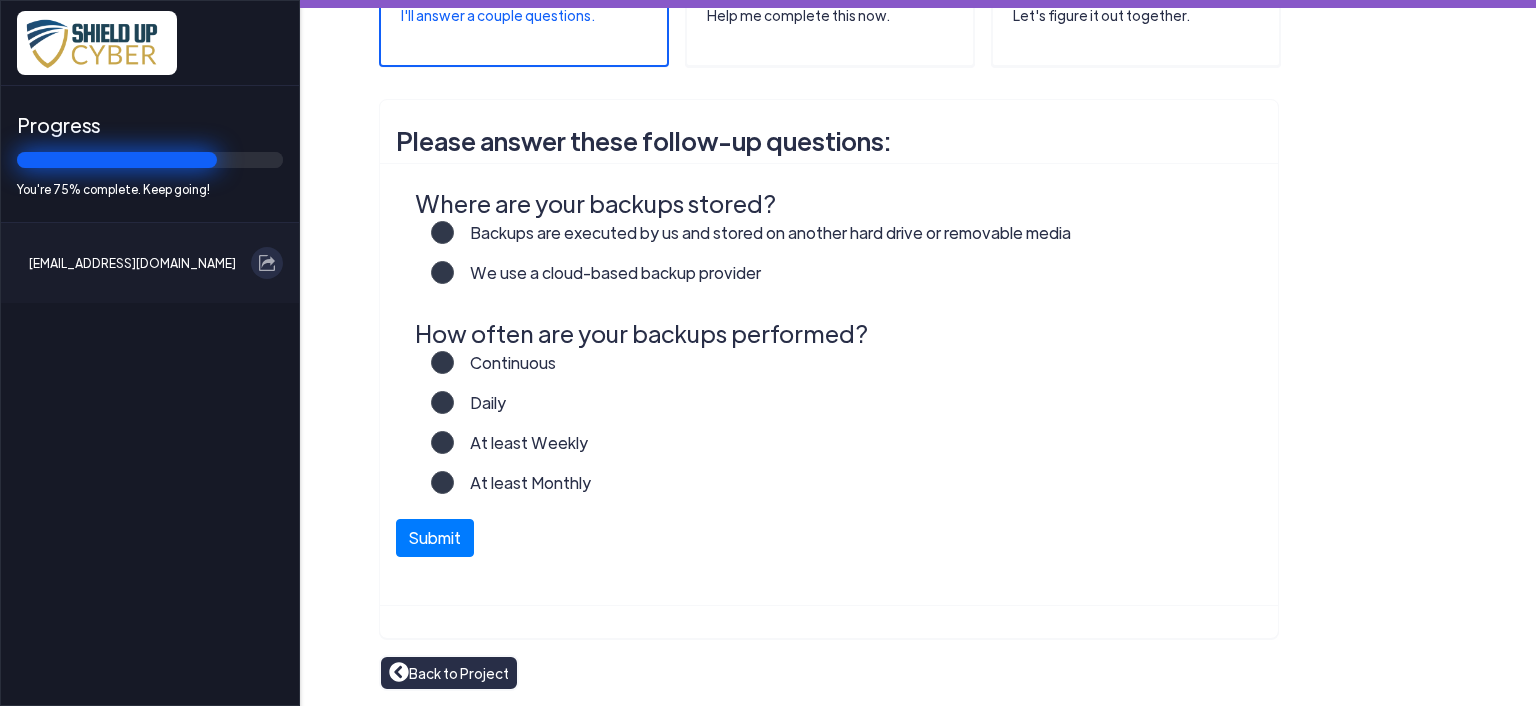 click on "We use a cloud-based backup provider" 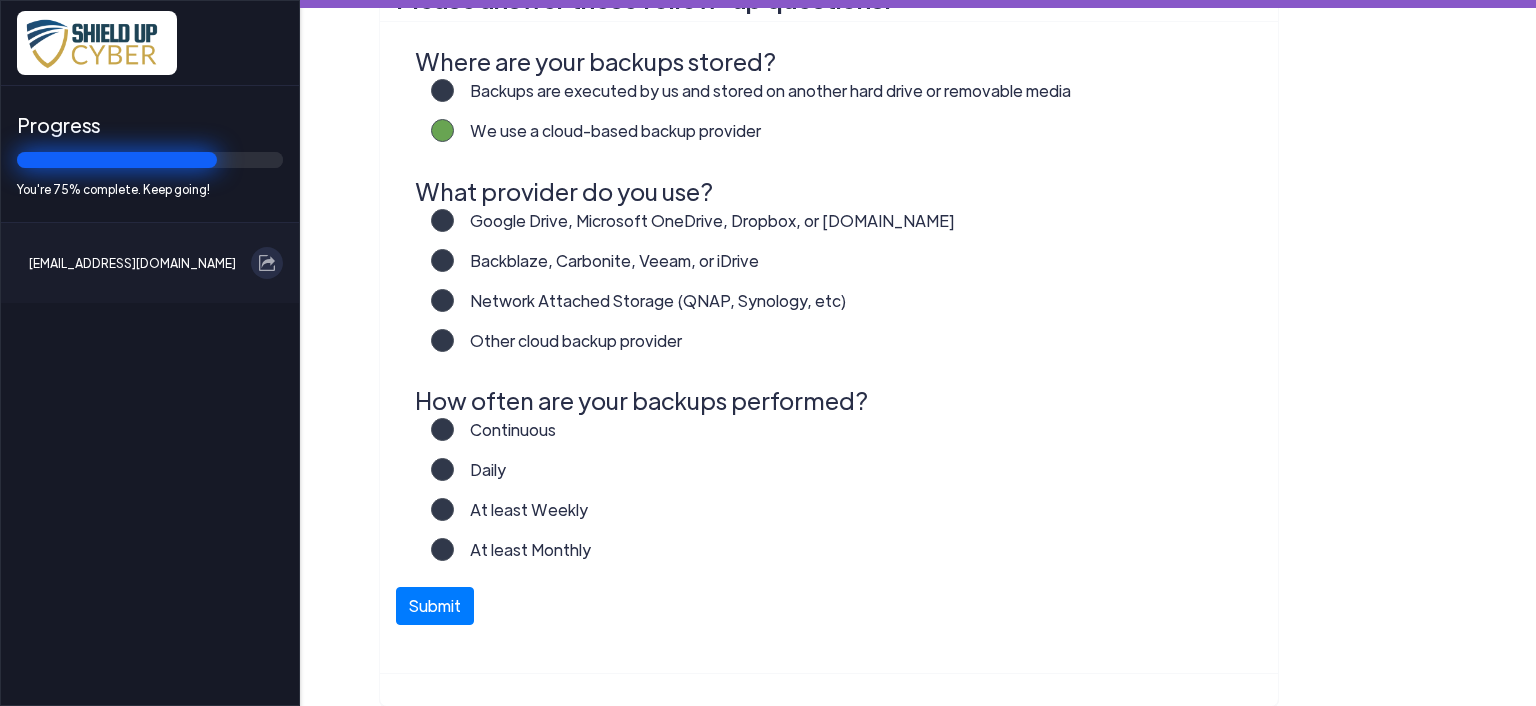 scroll, scrollTop: 465, scrollLeft: 0, axis: vertical 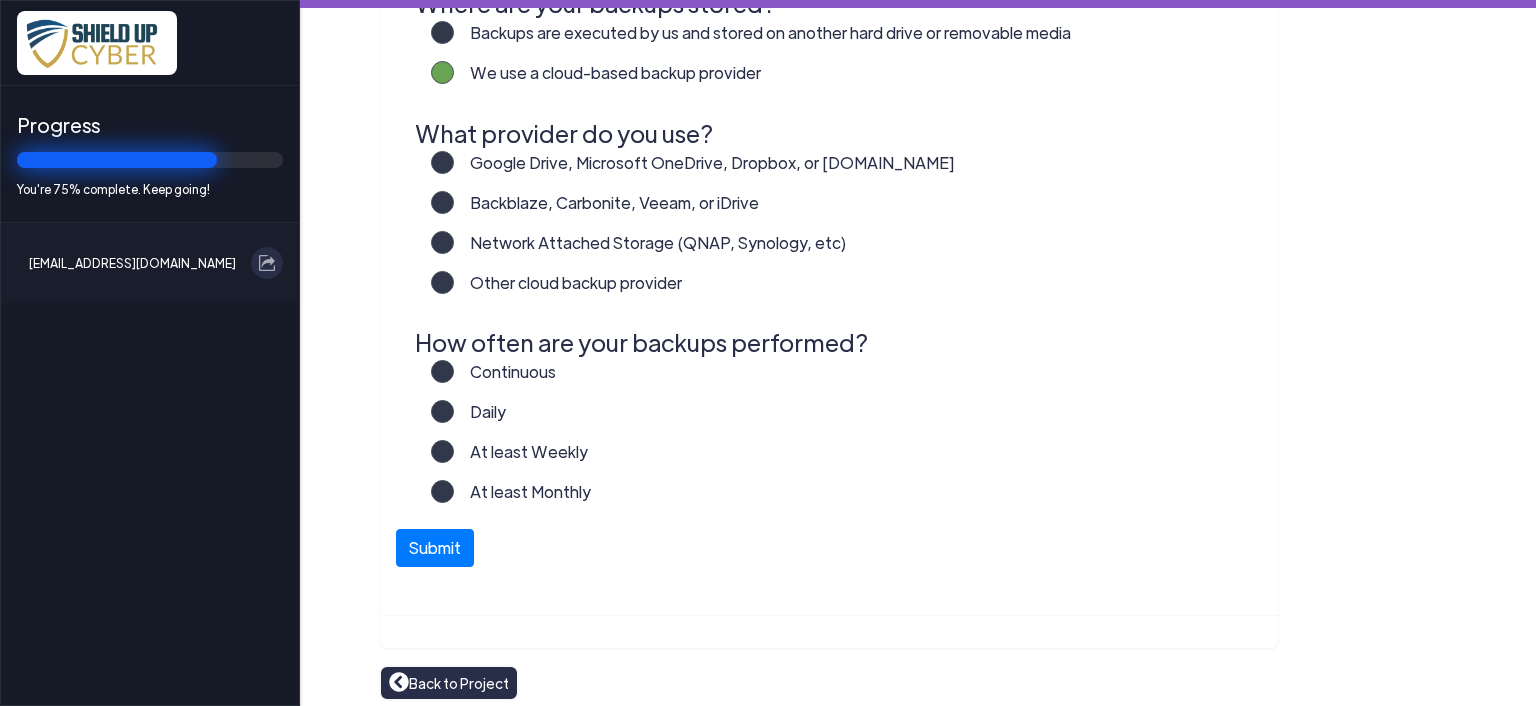 click on "Daily" 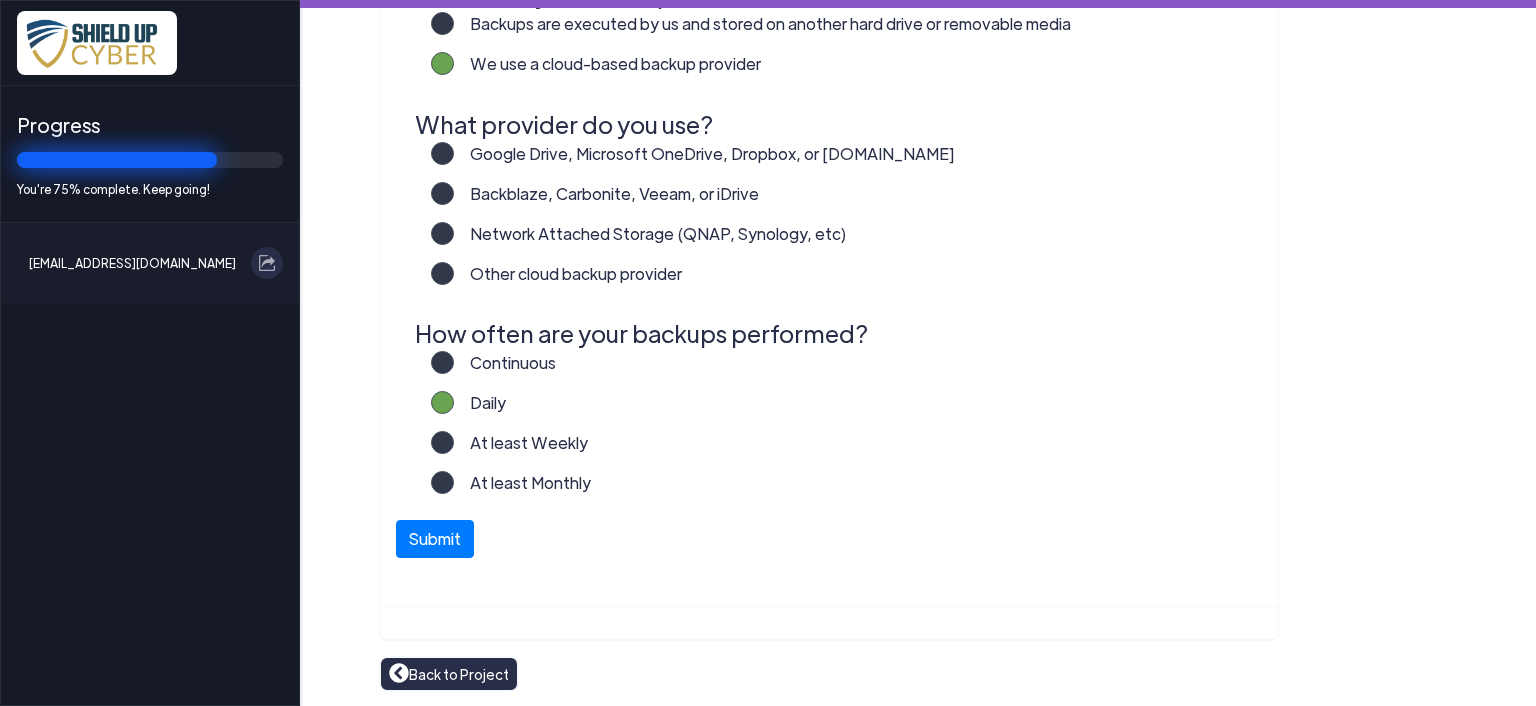 scroll, scrollTop: 475, scrollLeft: 0, axis: vertical 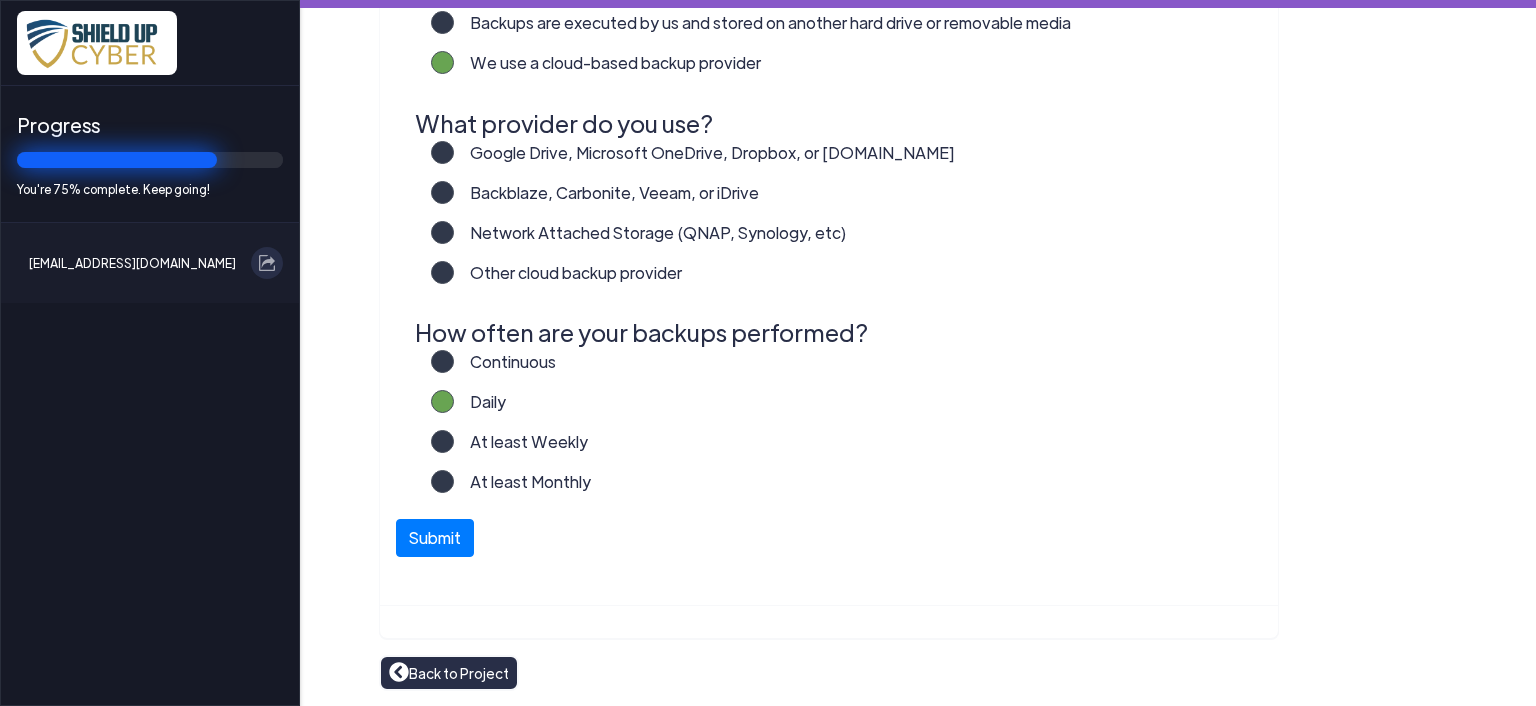 click on "Back to Project" 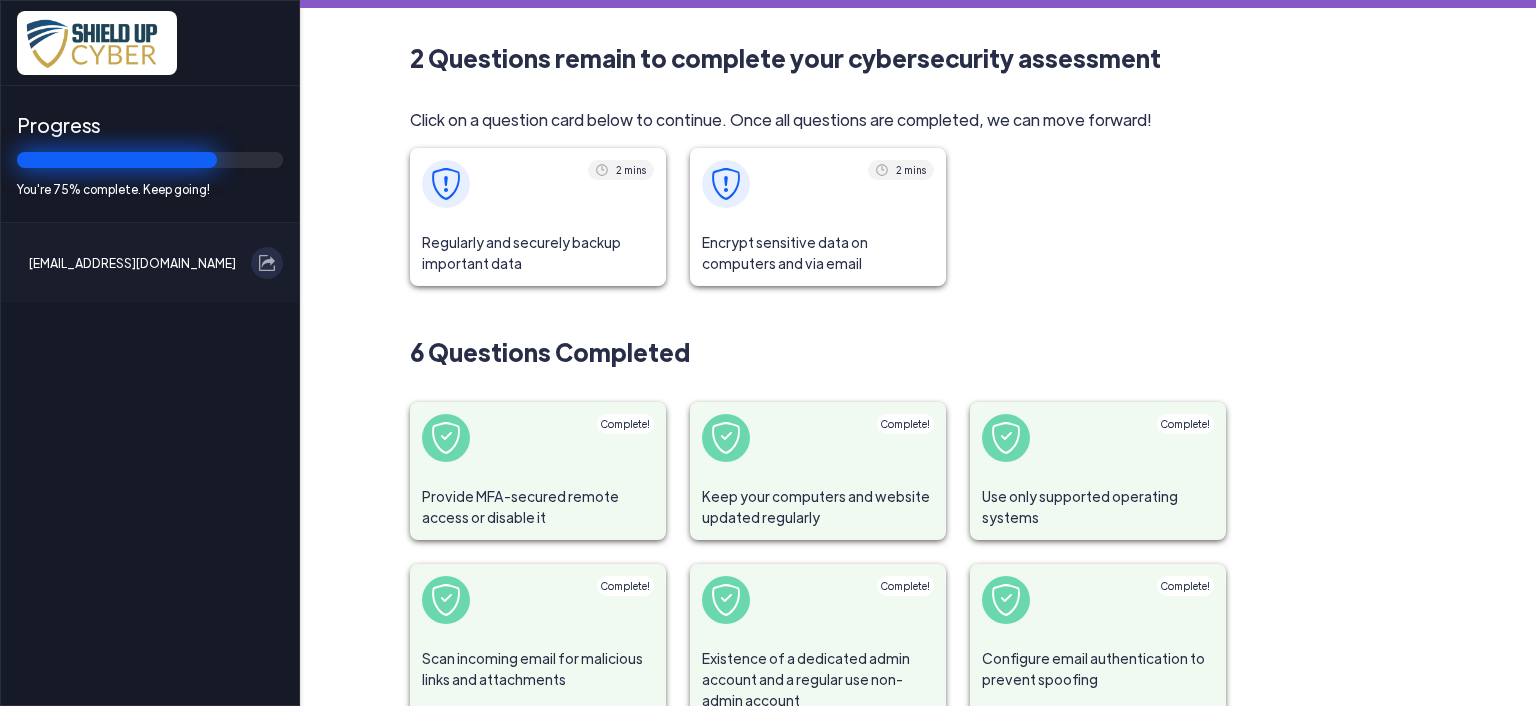 click on "Encrypt sensitive data on computers and via email" 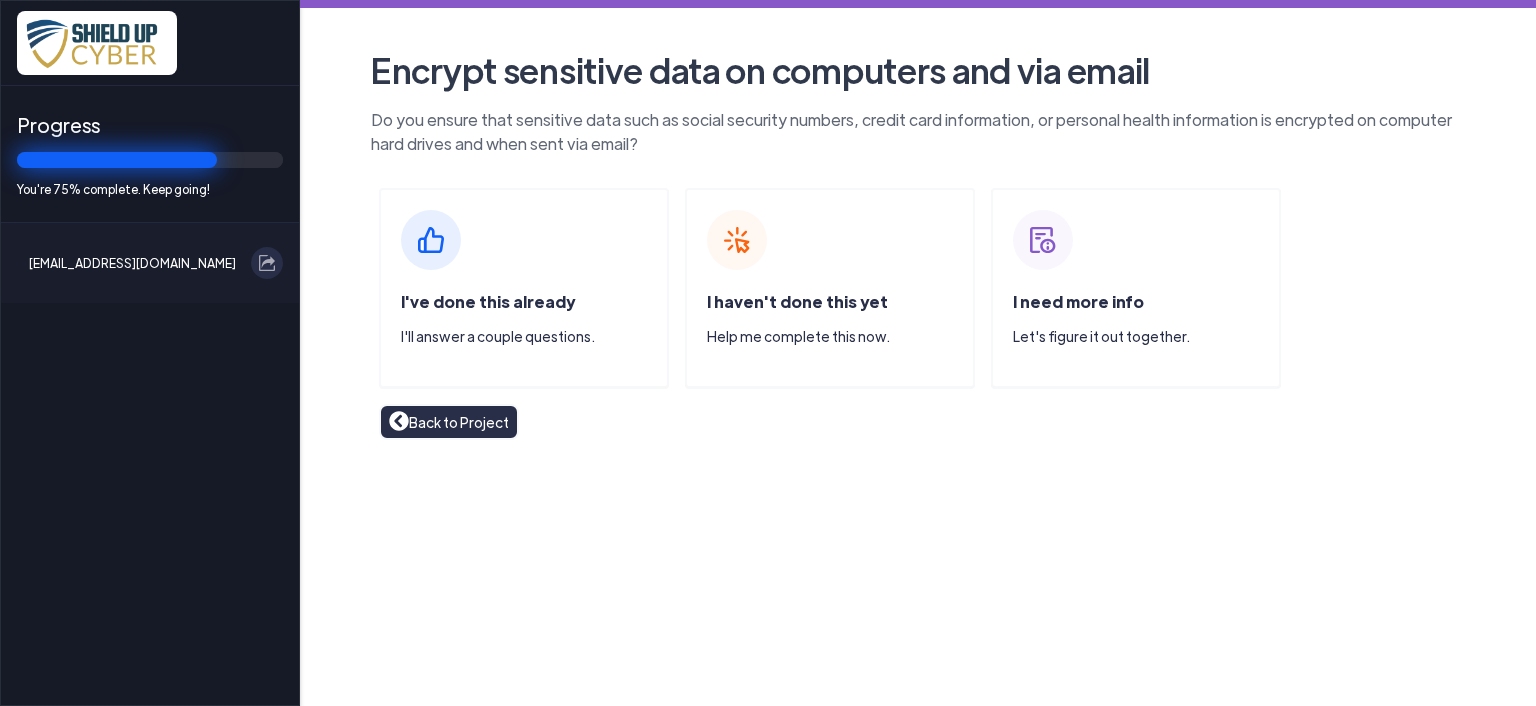 click on "I've done this already  I'll answer a couple questions." 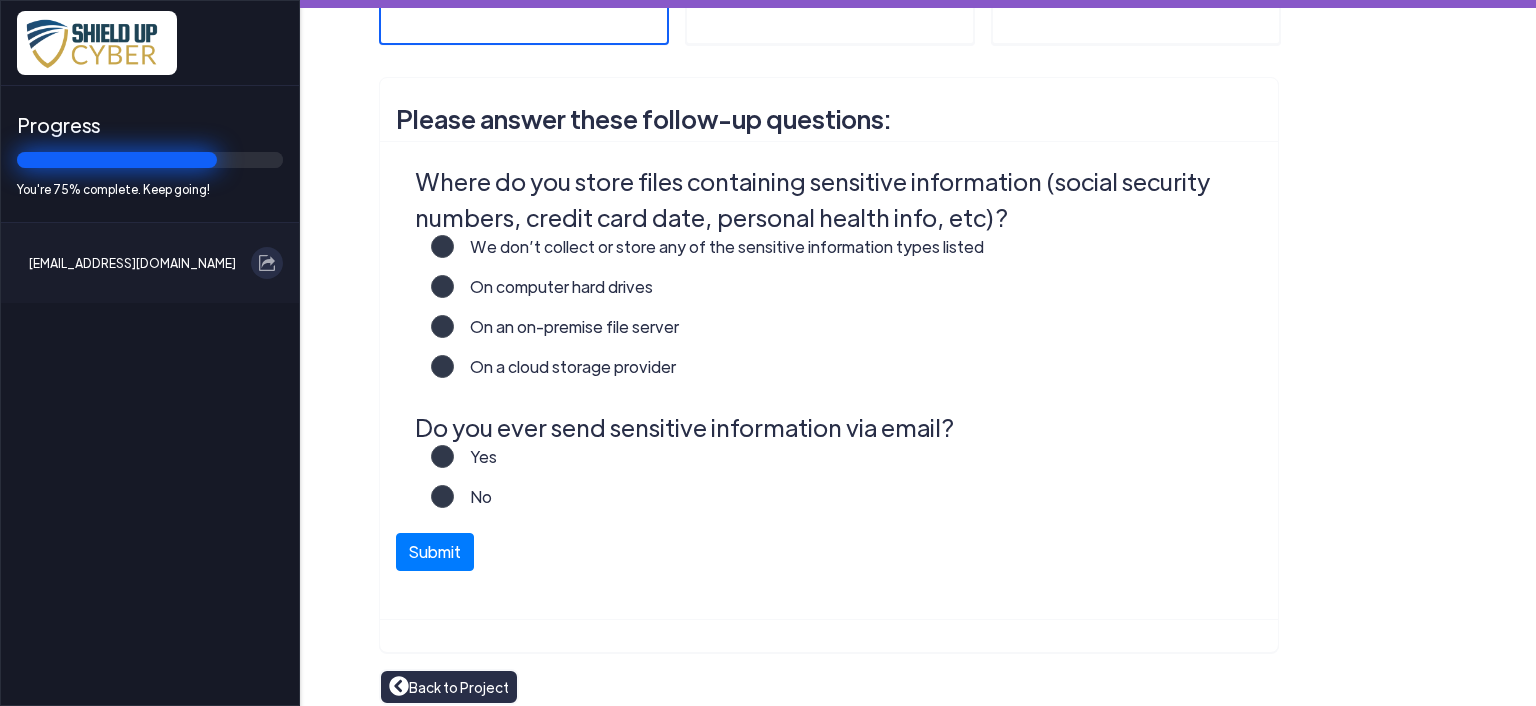 scroll, scrollTop: 357, scrollLeft: 0, axis: vertical 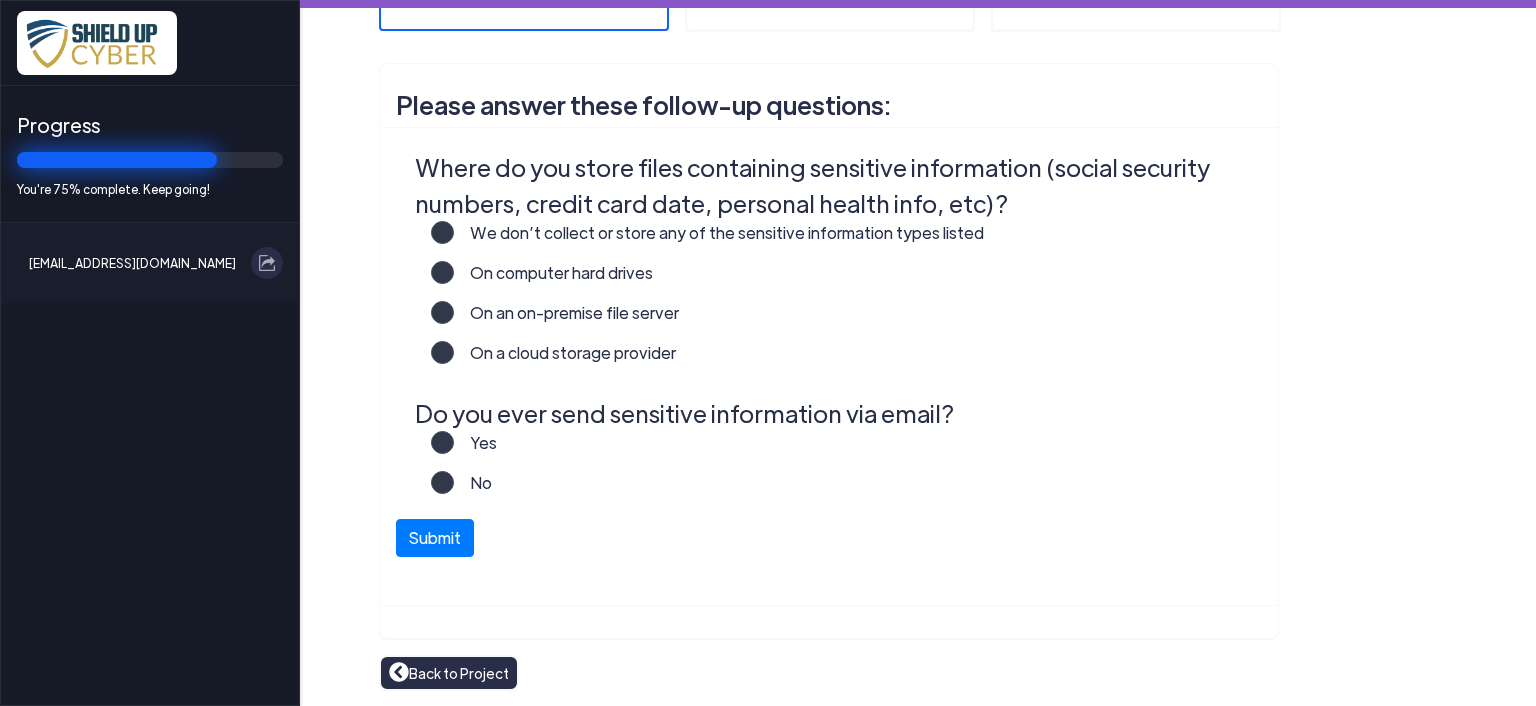 click on "On computer hard drives" 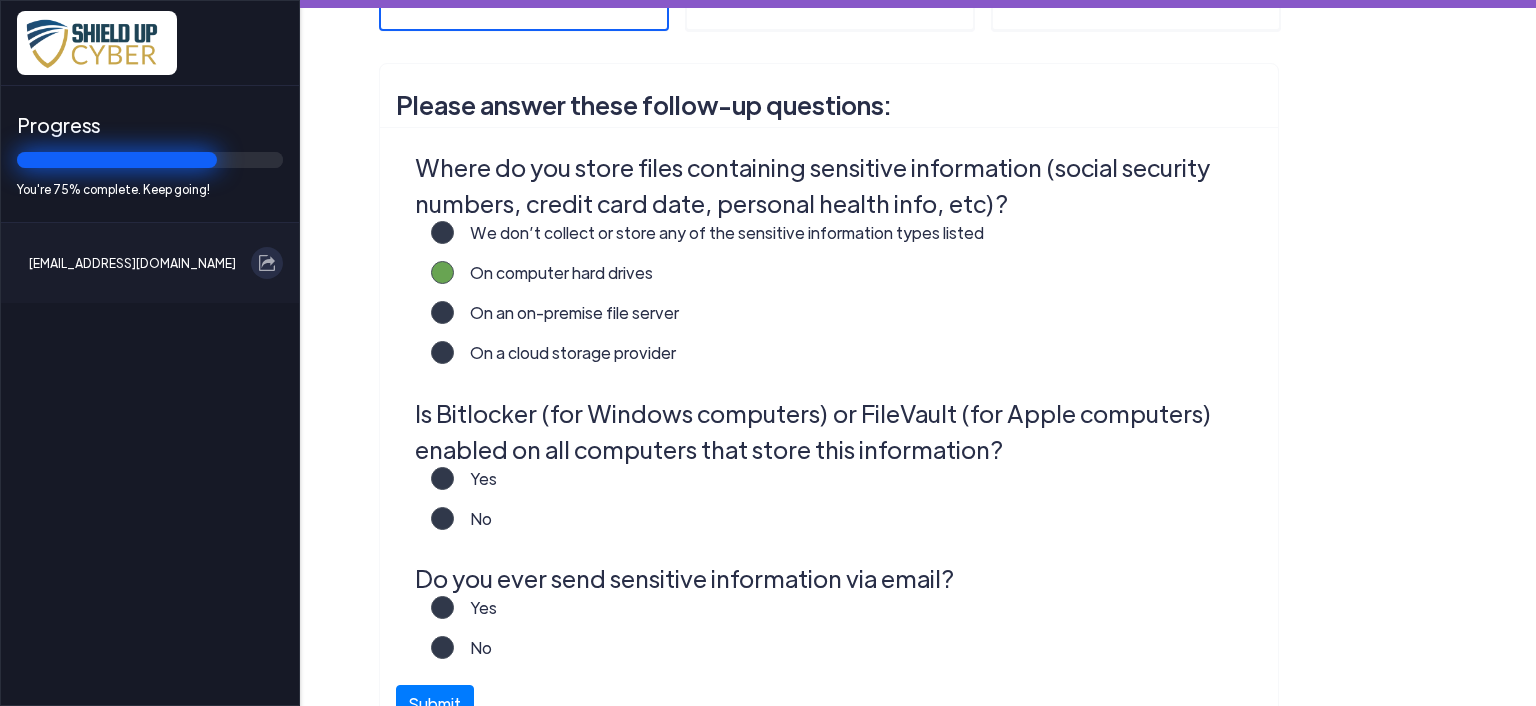 click on "On computer hard drives" 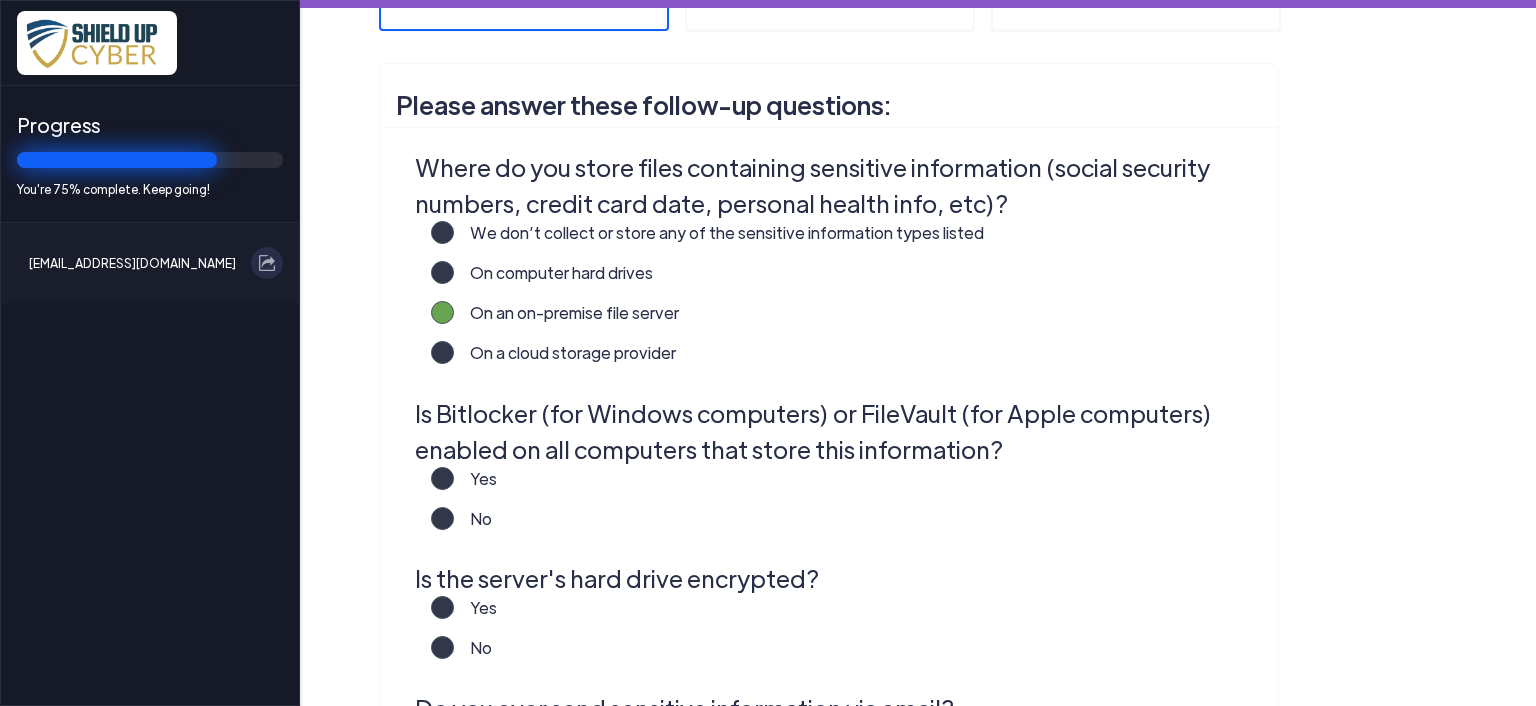 click on "On a cloud storage provider" 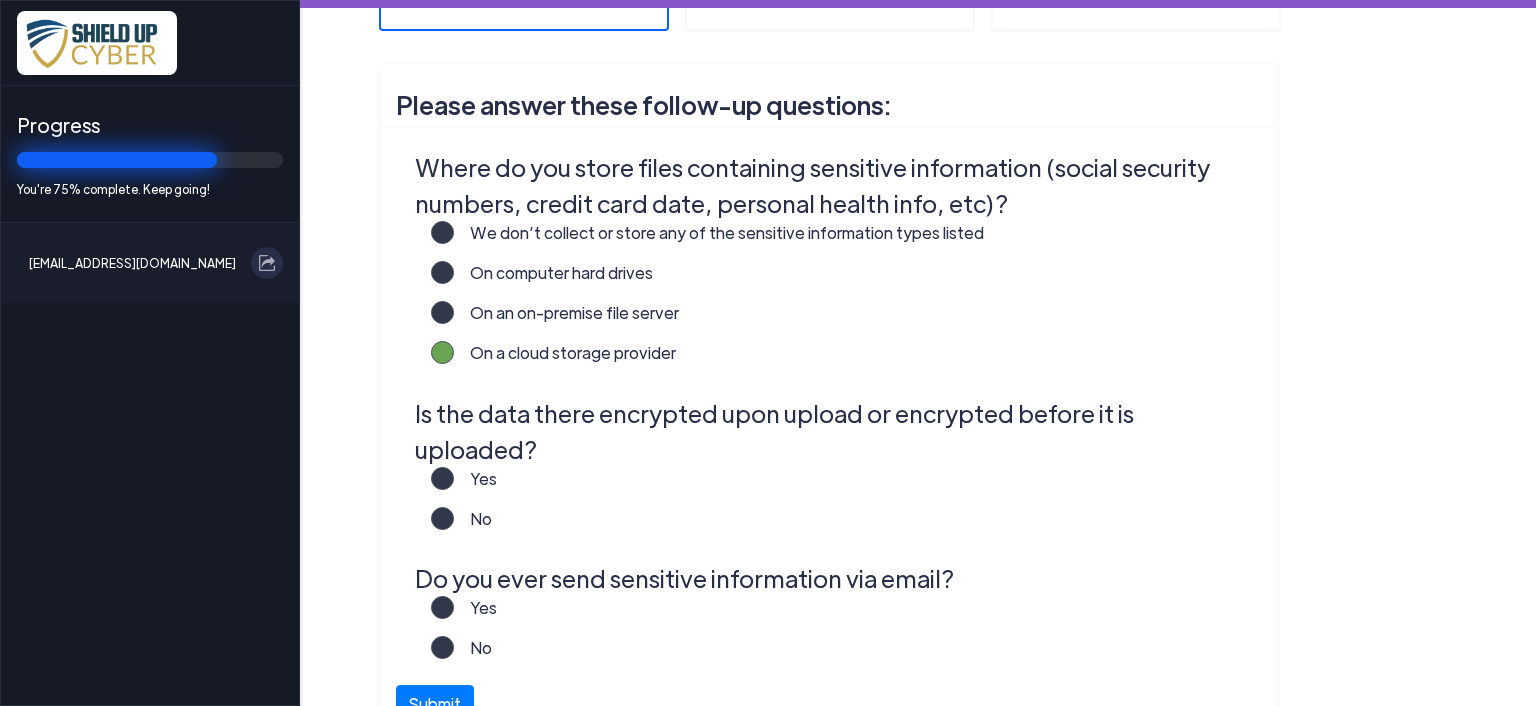 click on "We don’t collect or store any of the sensitive information types listed" 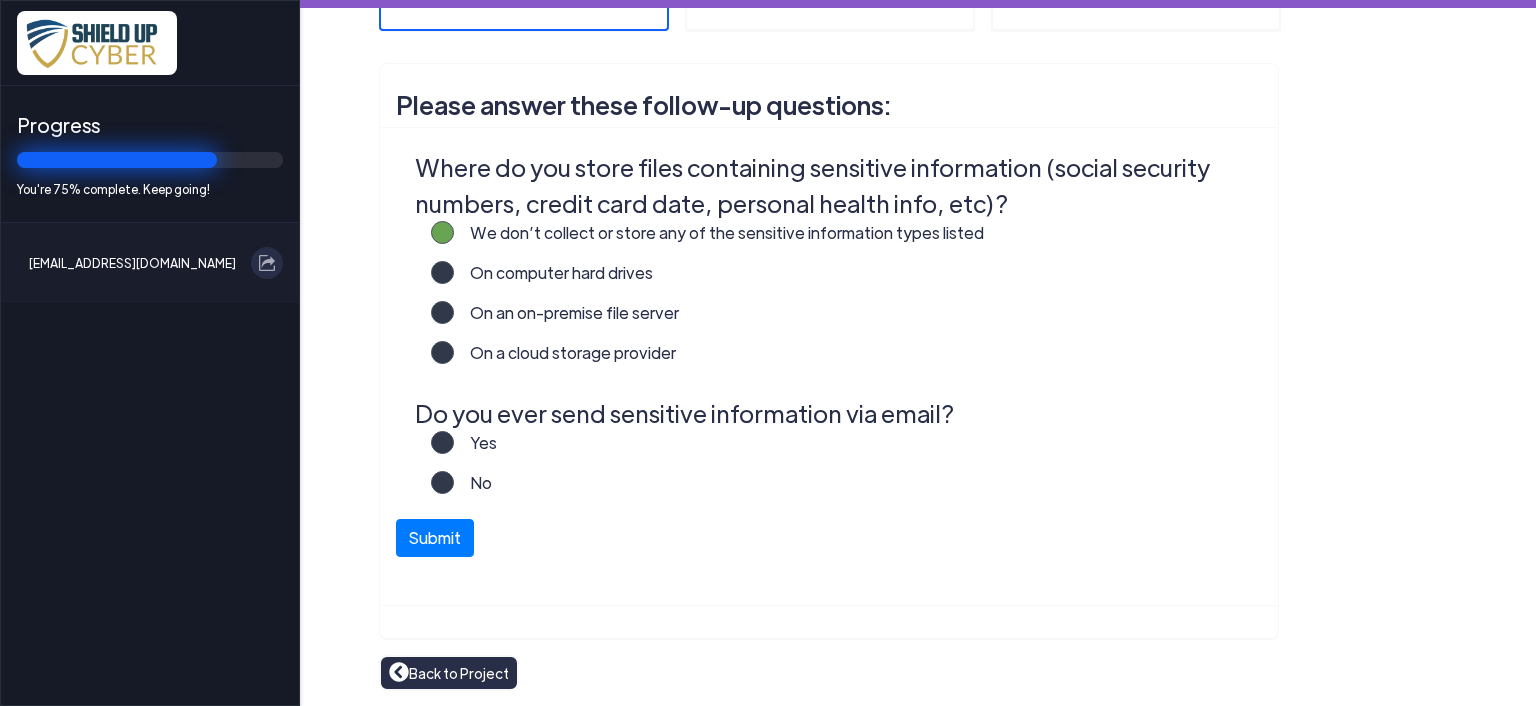 click on "On computer hard drives" 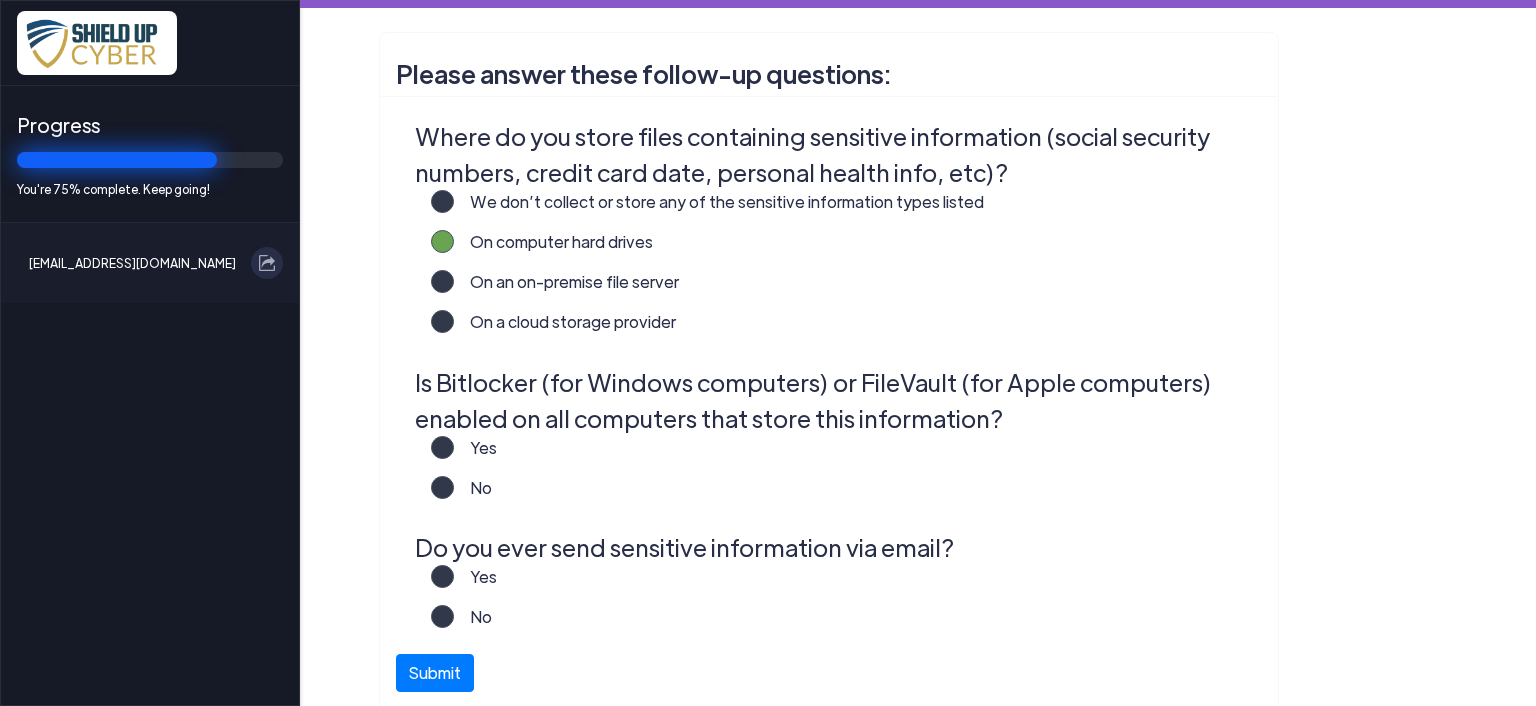 scroll, scrollTop: 423, scrollLeft: 0, axis: vertical 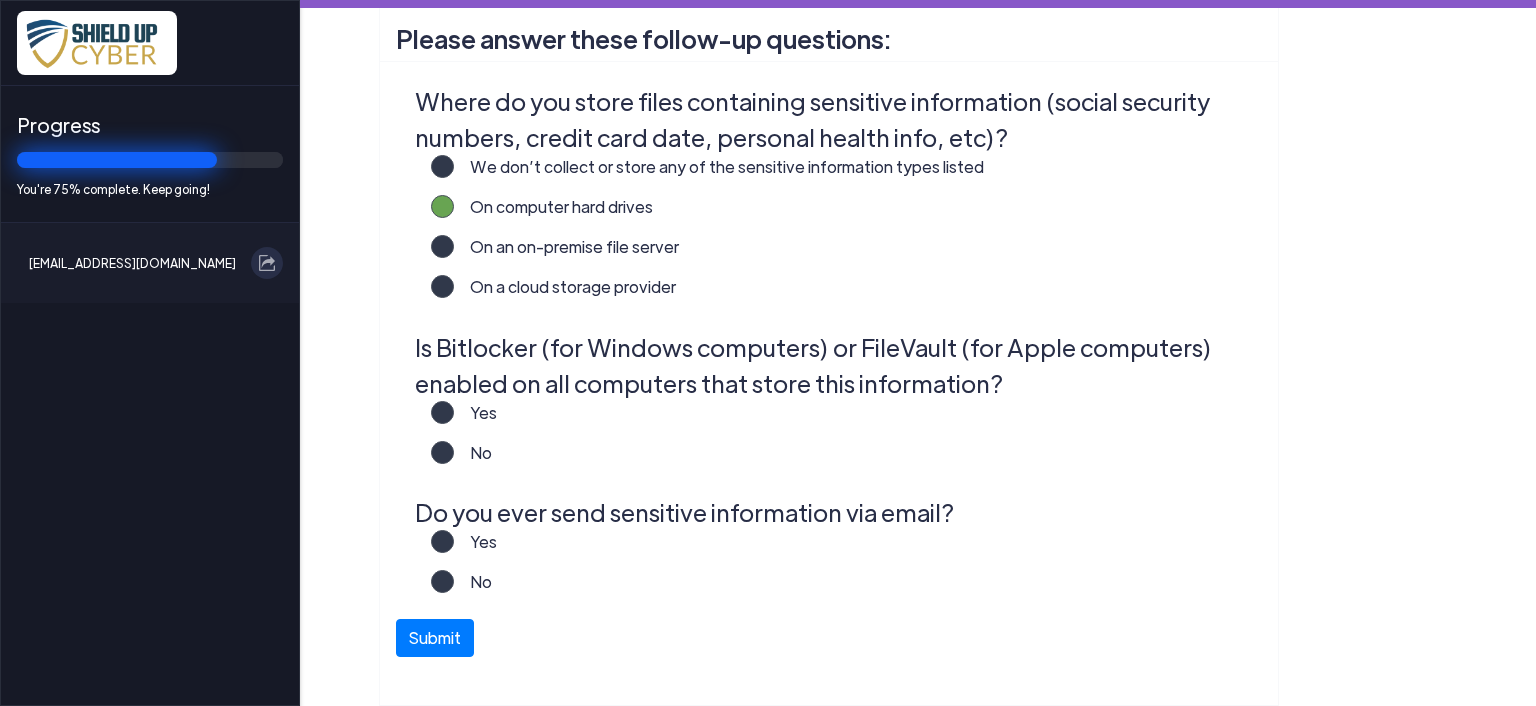 click on "On an on-premise file server" 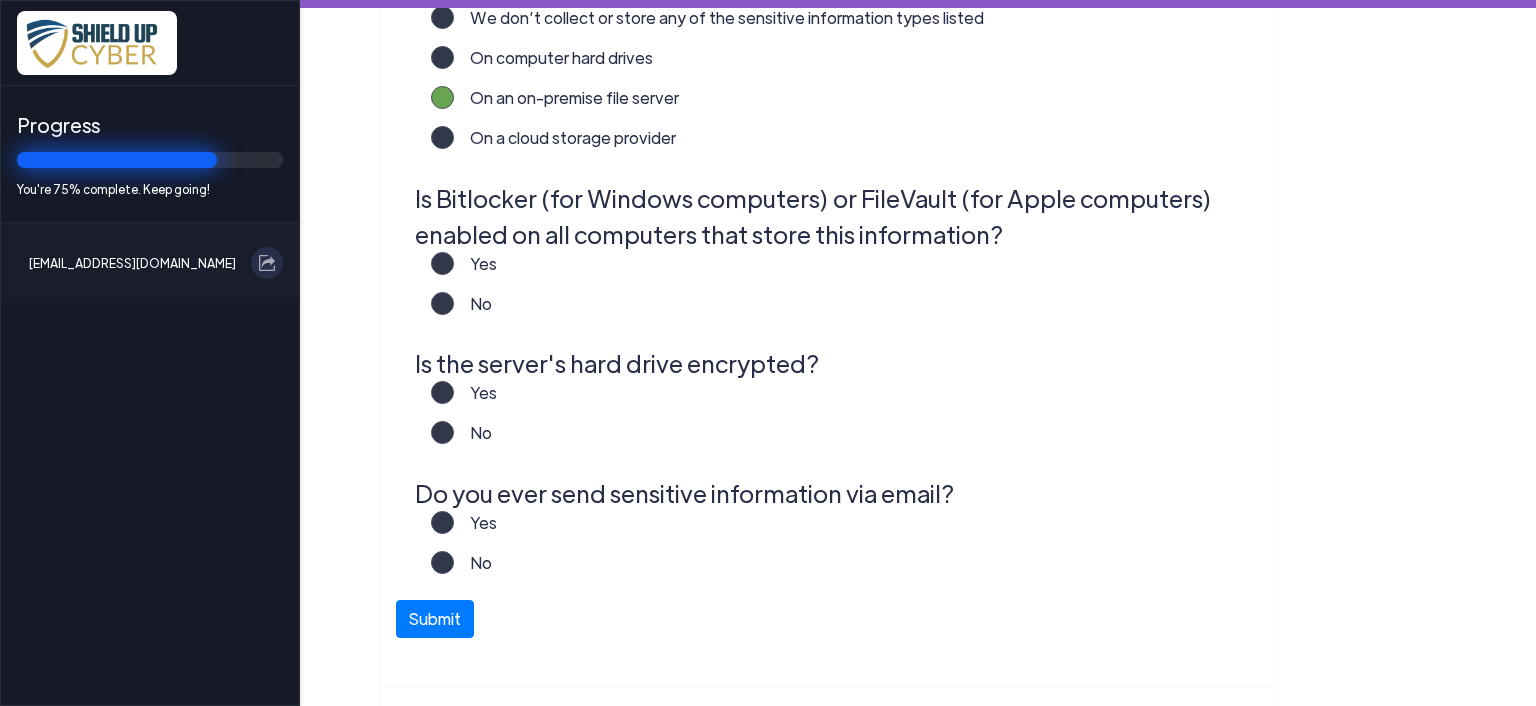 scroll, scrollTop: 623, scrollLeft: 0, axis: vertical 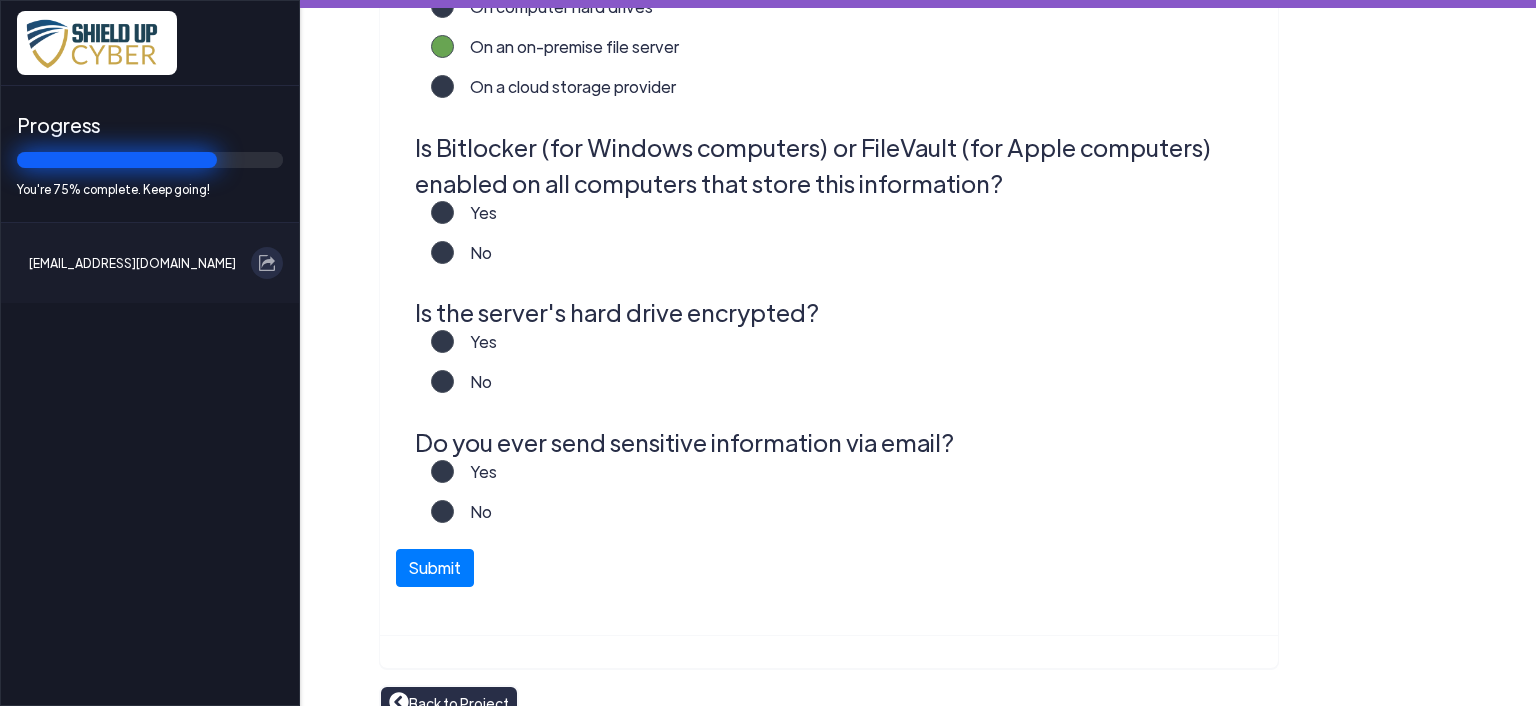 click on "Yes" 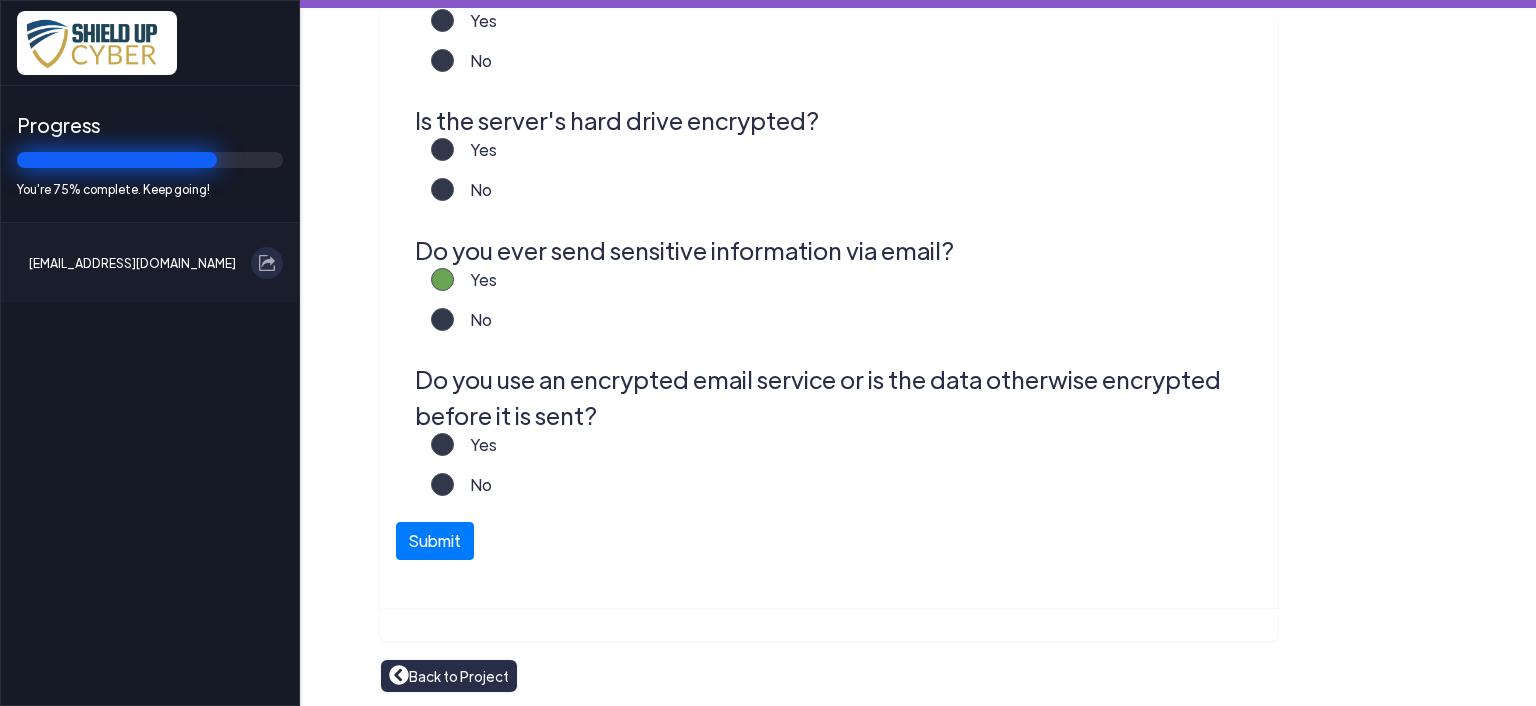 scroll, scrollTop: 818, scrollLeft: 0, axis: vertical 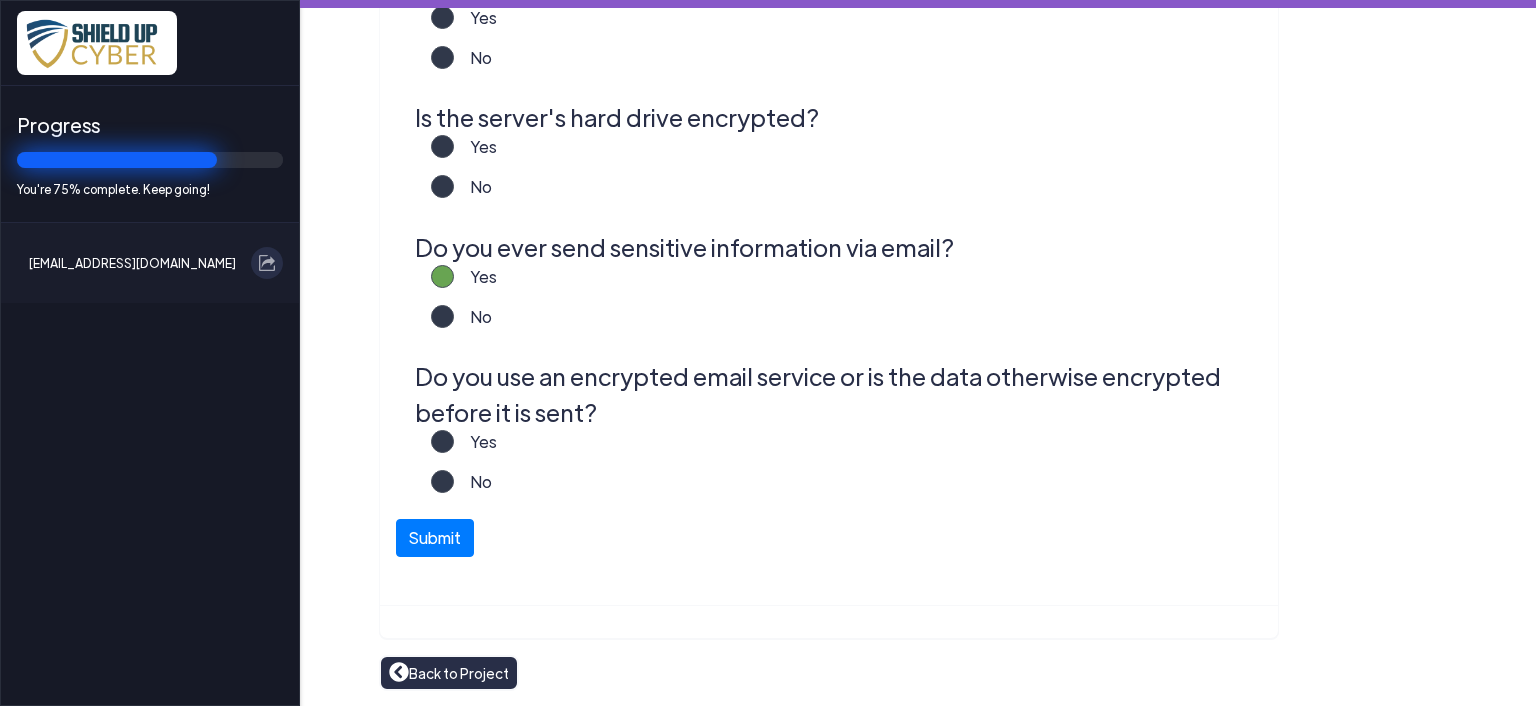 drag, startPoint x: 427, startPoint y: 443, endPoint x: 471, endPoint y: 440, distance: 44.102154 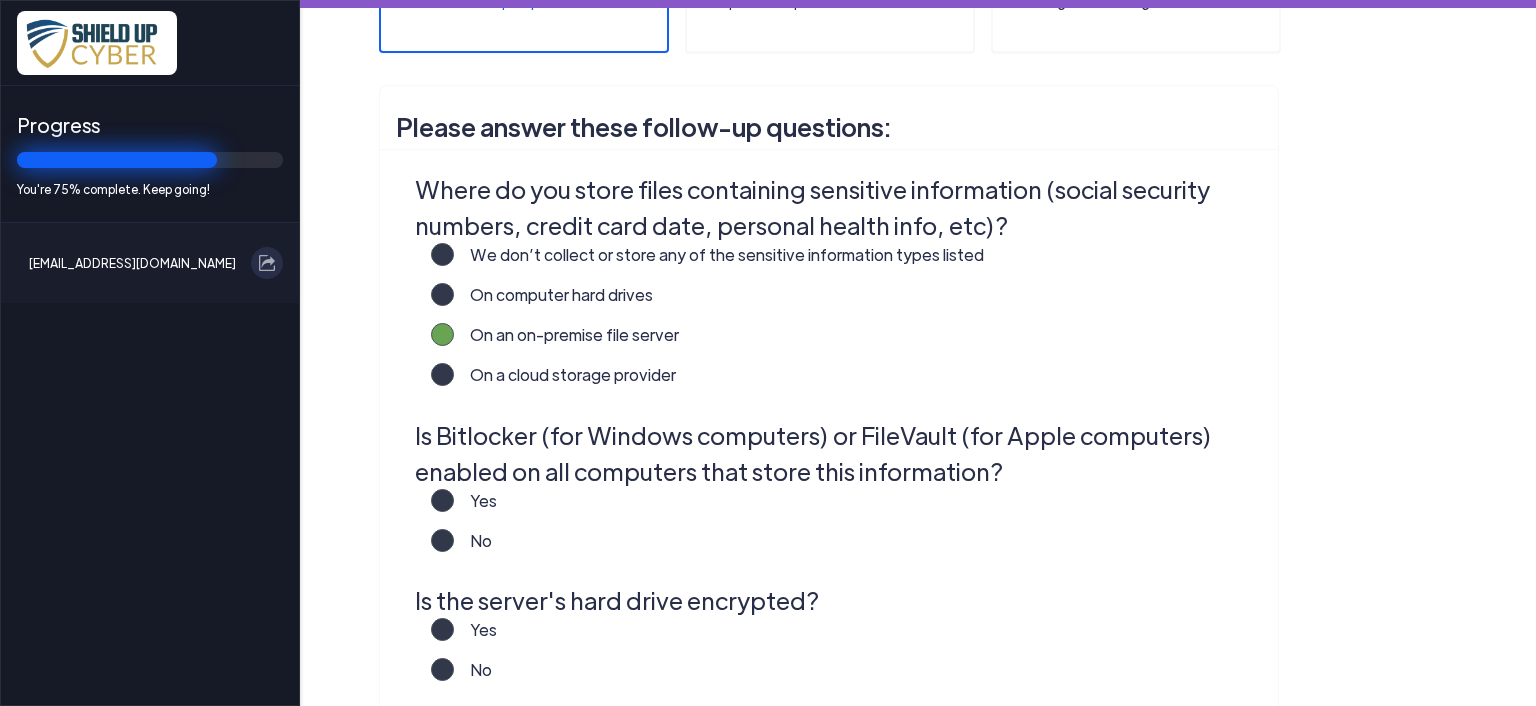 scroll, scrollTop: 330, scrollLeft: 0, axis: vertical 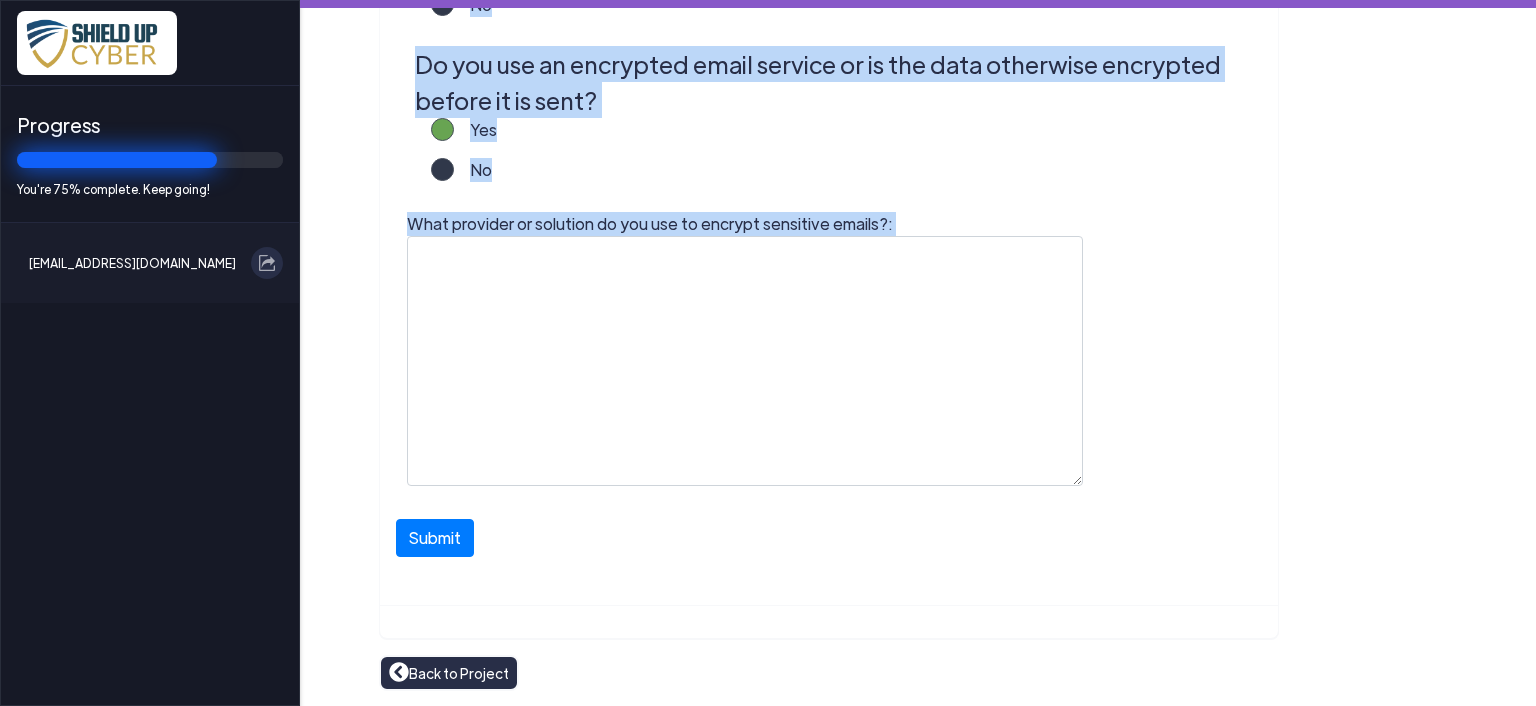 drag, startPoint x: 392, startPoint y: 127, endPoint x: 1055, endPoint y: 587, distance: 806.95044 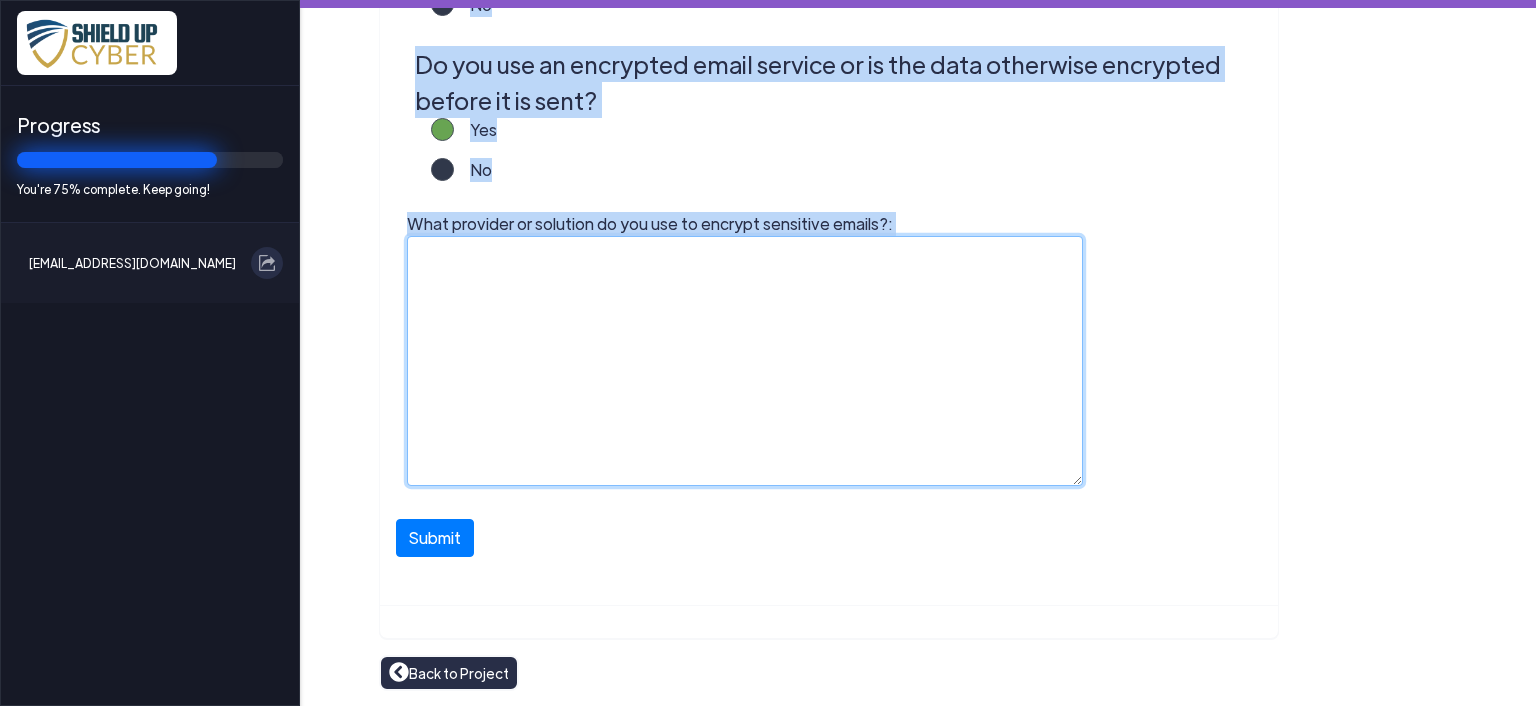 copy on "Please answer these follow-up questions: Where do you store files containing sensitive information (social security numbers, credit card date, personal health info, etc)? We don’t collect or store any of the sensitive information types listed  On computer hard drives  On an on-premise file server  On a cloud storage provider  Is Bitlocker (for Windows computers) or FileVault (for Apple computers) enabled on all computers that store this information? Yes  No  Is the server's hard drive encrypted? Yes  No  Do you ever send sensitive information via email? Yes  No  Do you use an encrypted email service or is the data otherwise encrypted before it is sent? Yes  No  What provider or solution do you use to encrypt sensitive emails?:   Submit" 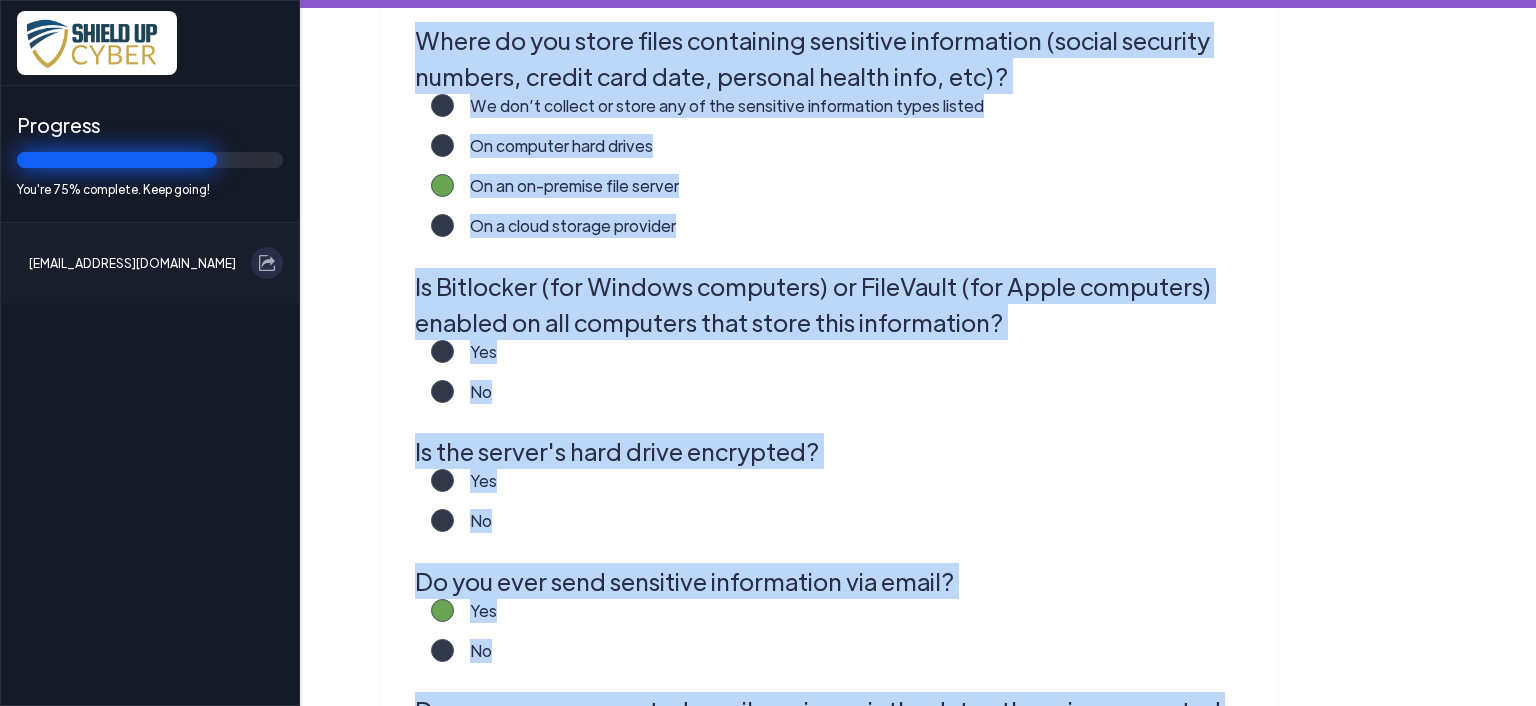 scroll, scrollTop: 330, scrollLeft: 0, axis: vertical 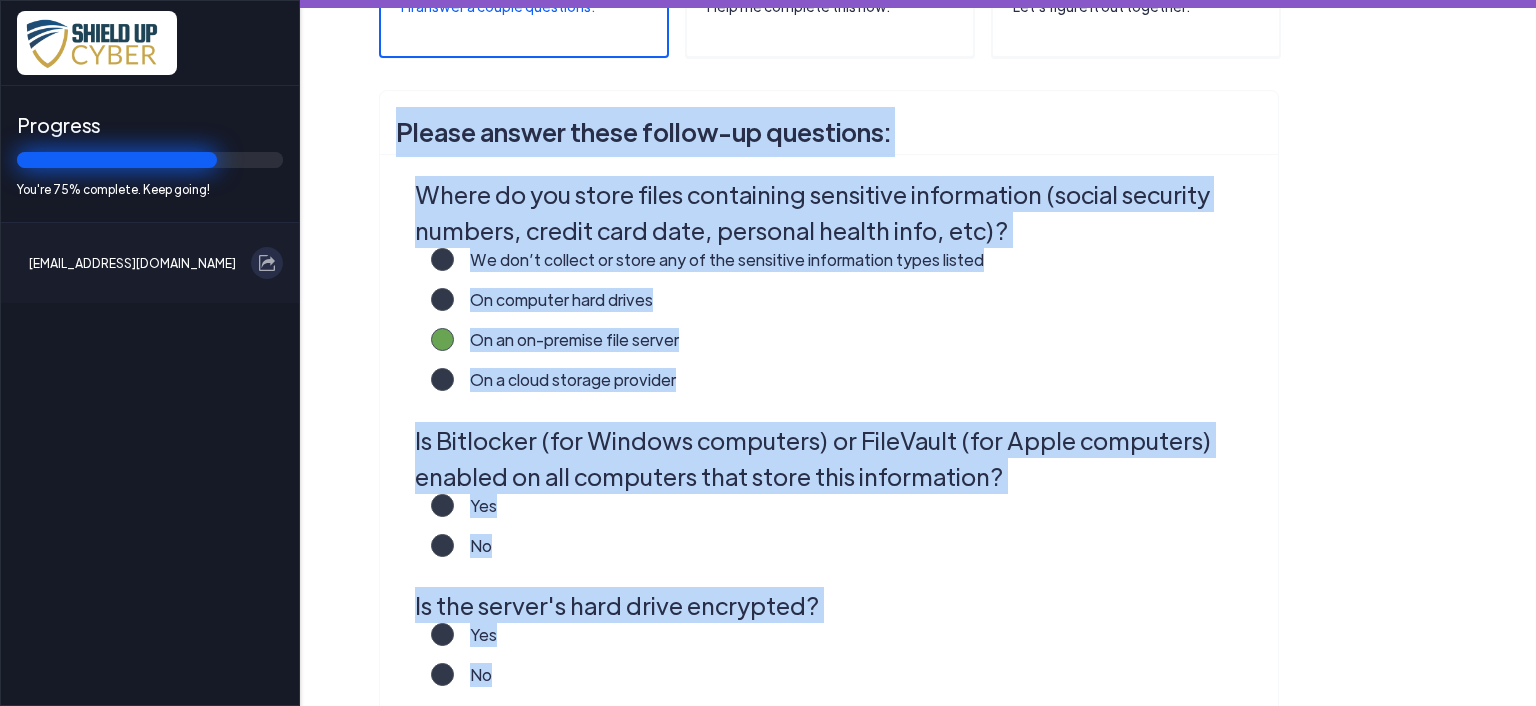click on "Is Bitlocker (for Windows computers) or FileVault (for Apple computers) enabled on all computers that store this information?" 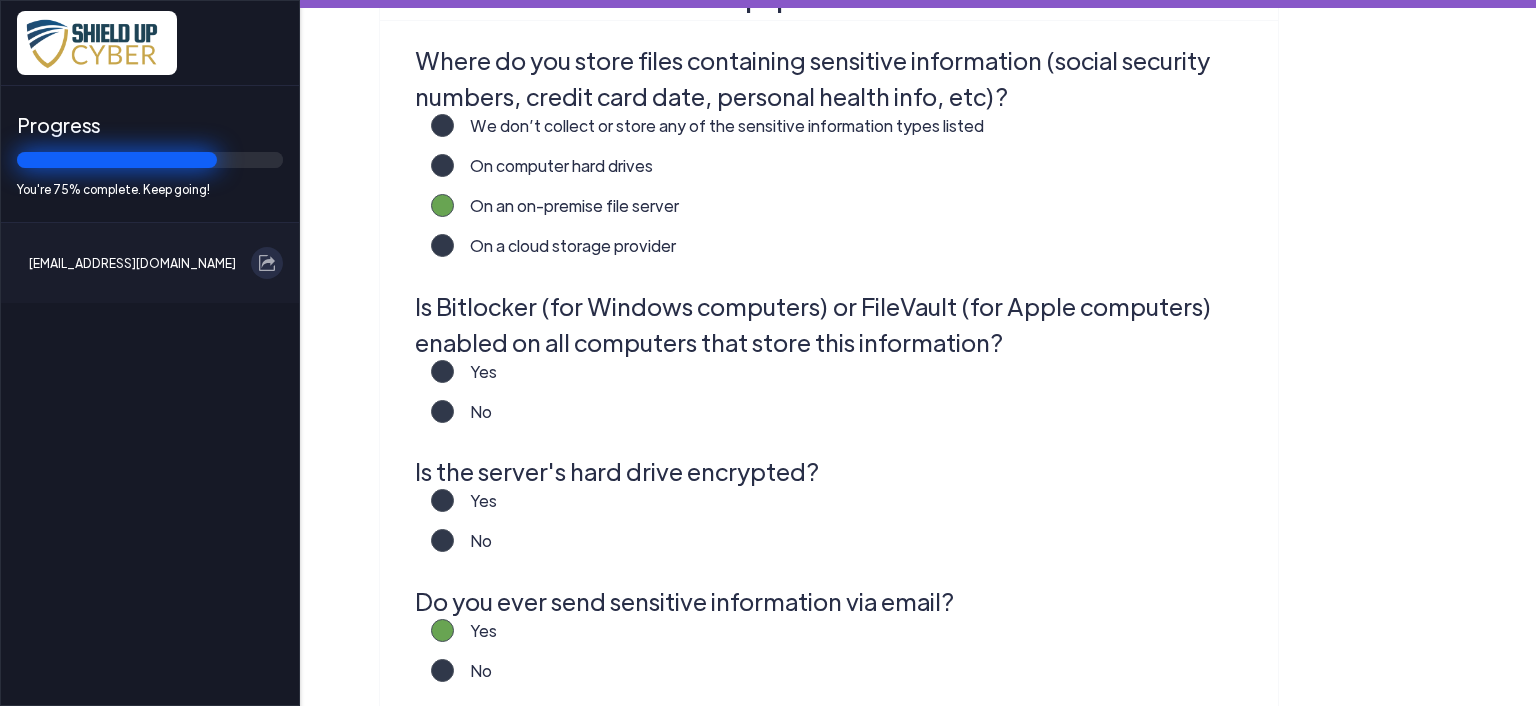 scroll, scrollTop: 430, scrollLeft: 0, axis: vertical 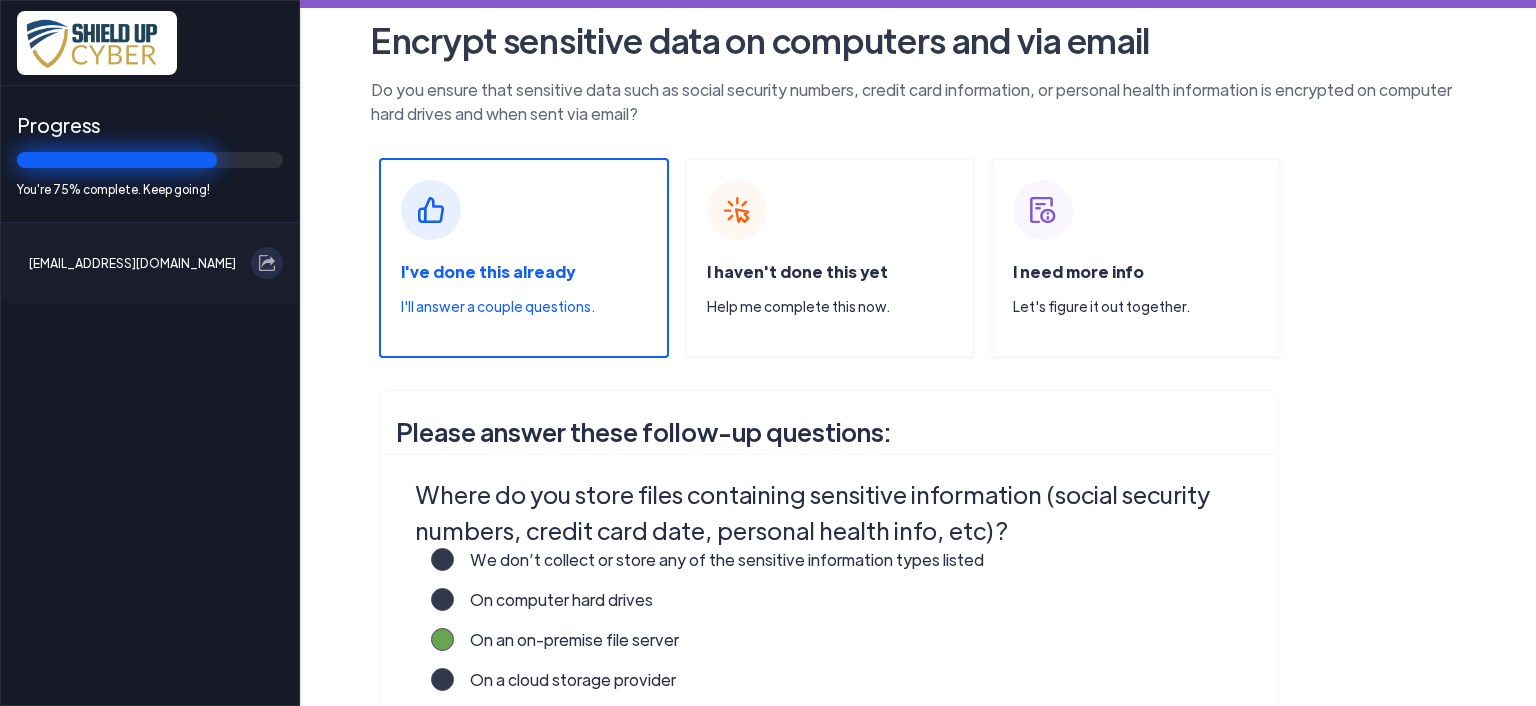click on "On computer hard drives" 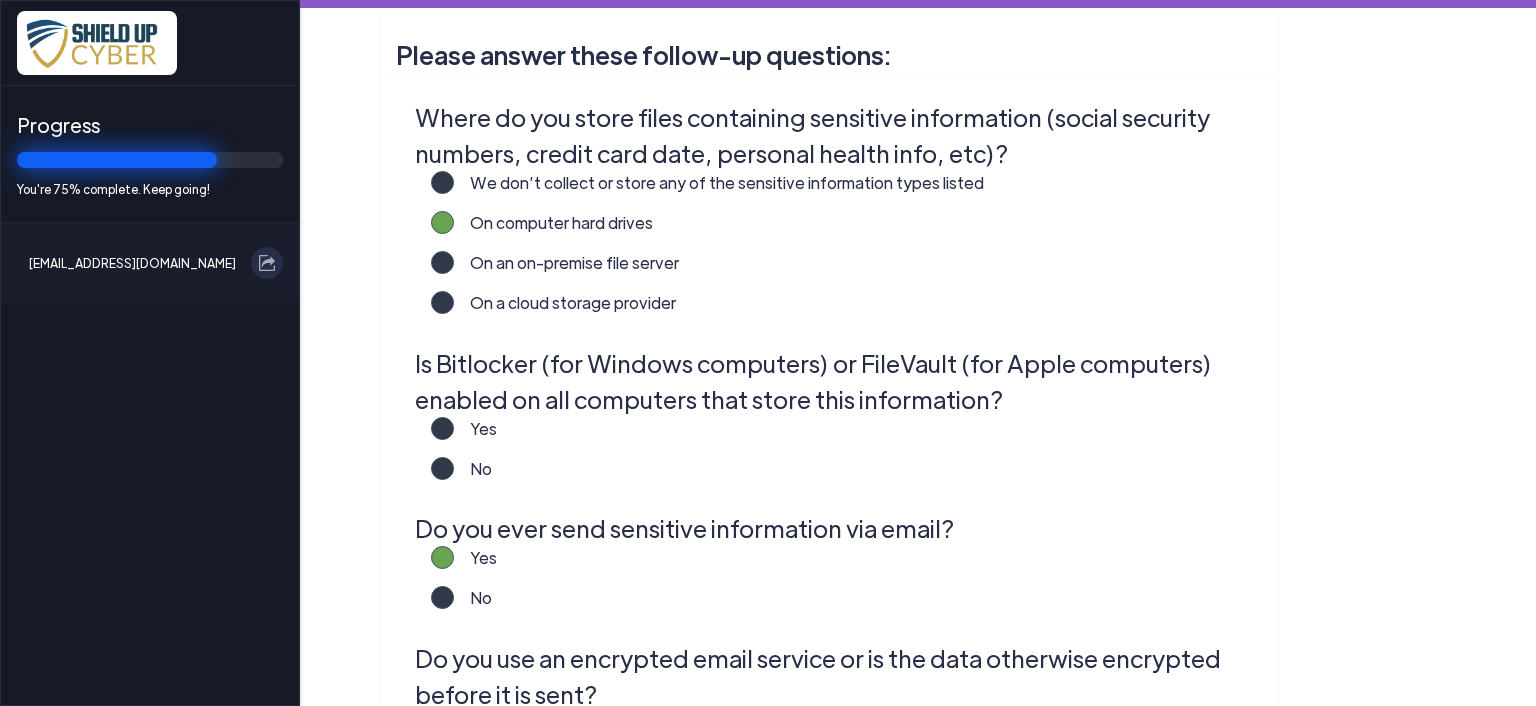 scroll, scrollTop: 300, scrollLeft: 0, axis: vertical 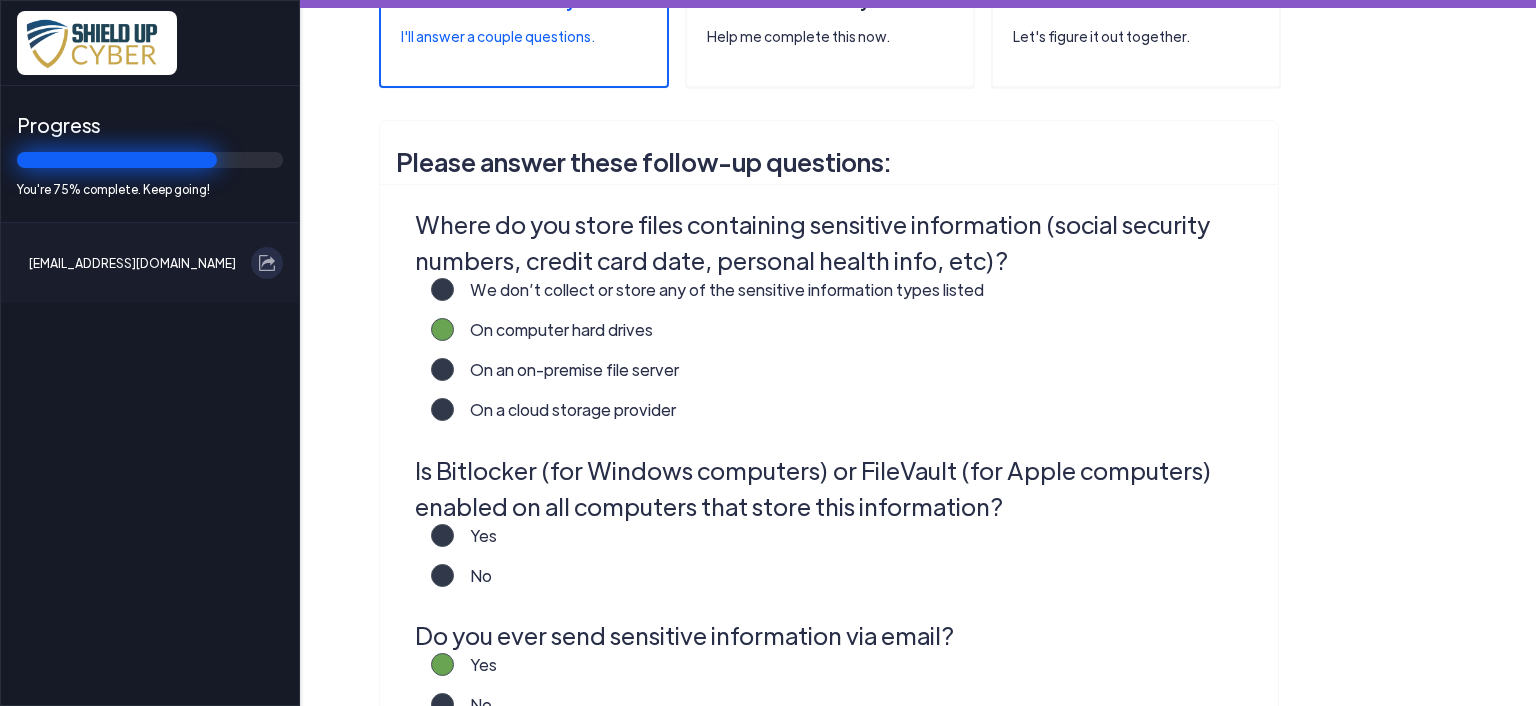 click on "On an on-premise file server" 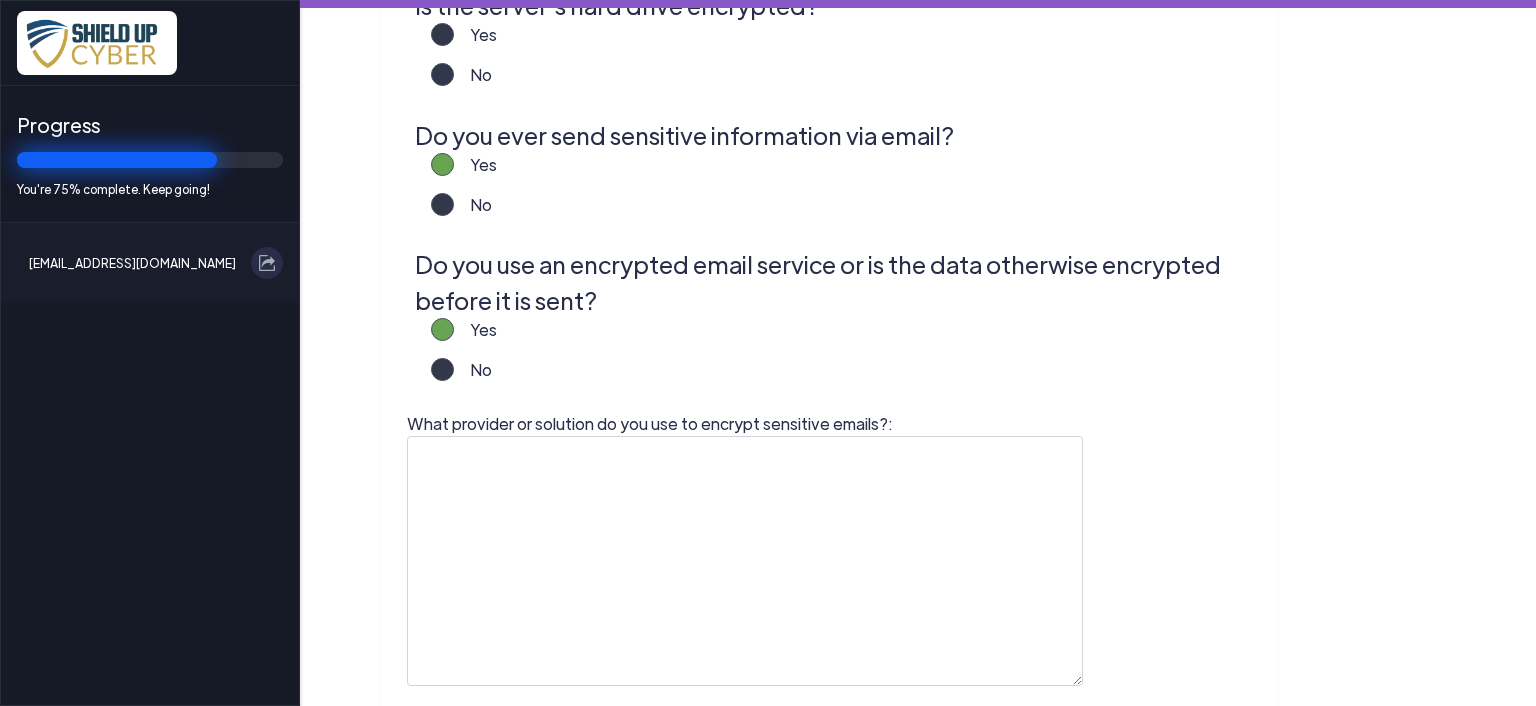 scroll, scrollTop: 1130, scrollLeft: 0, axis: vertical 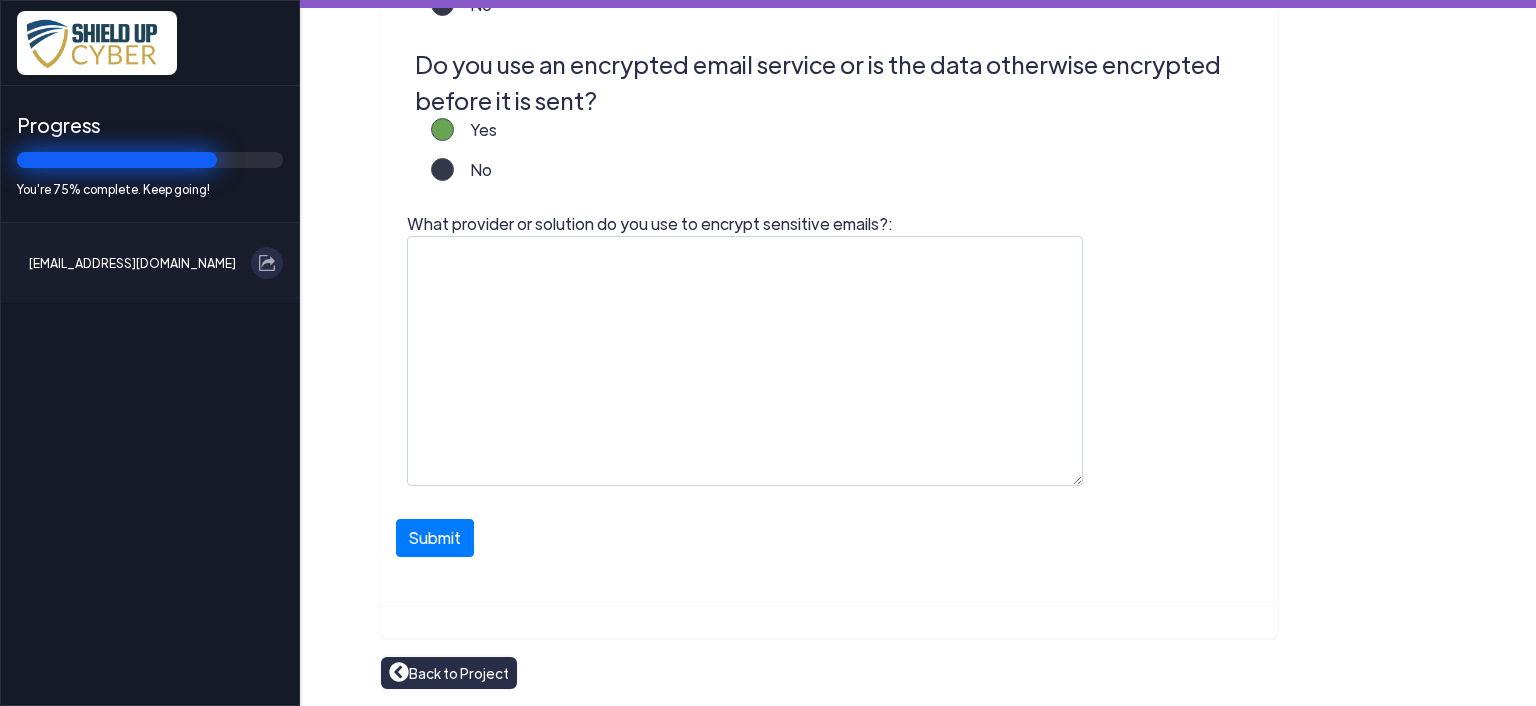 click on "What provider or solution do you use to encrypt sensitive emails?:" 